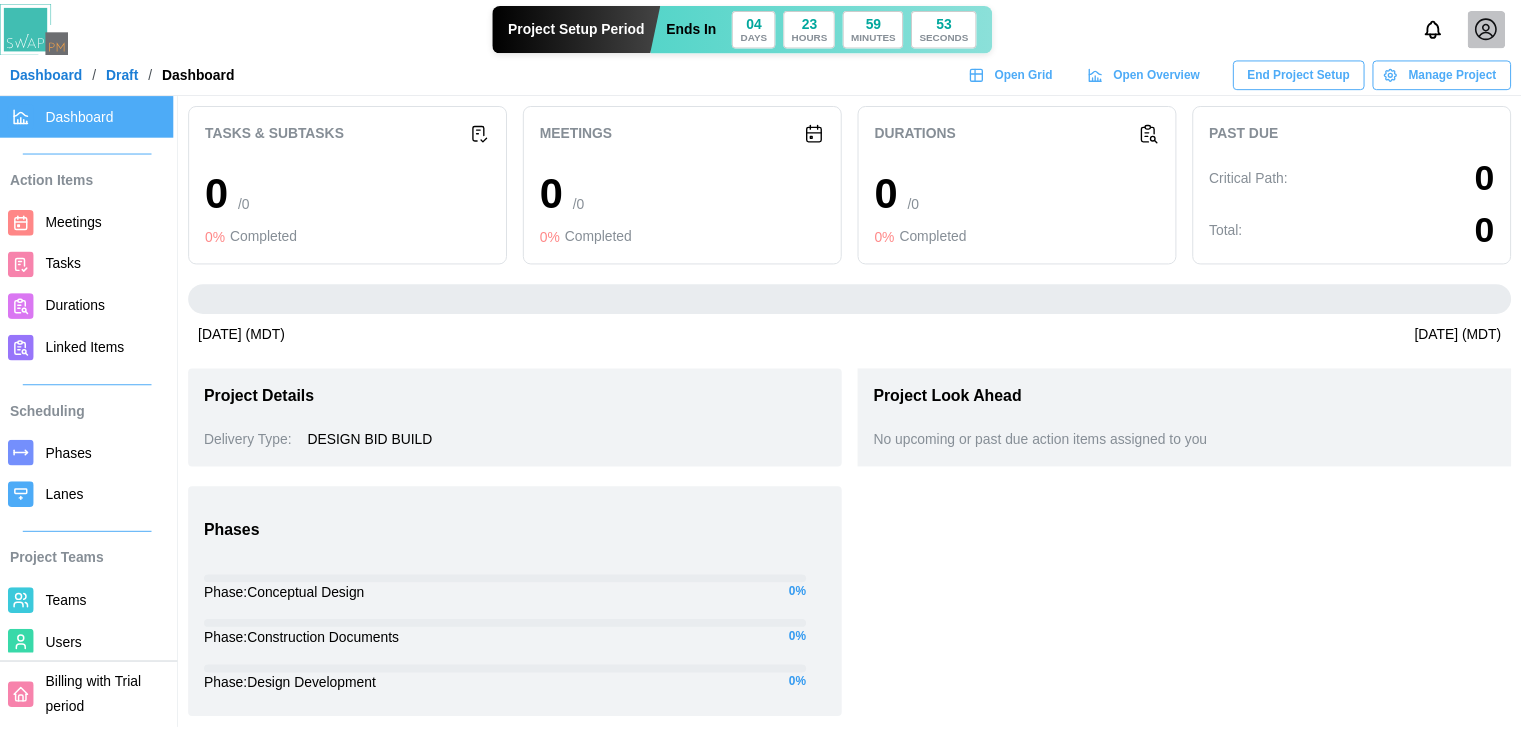 scroll, scrollTop: 0, scrollLeft: 0, axis: both 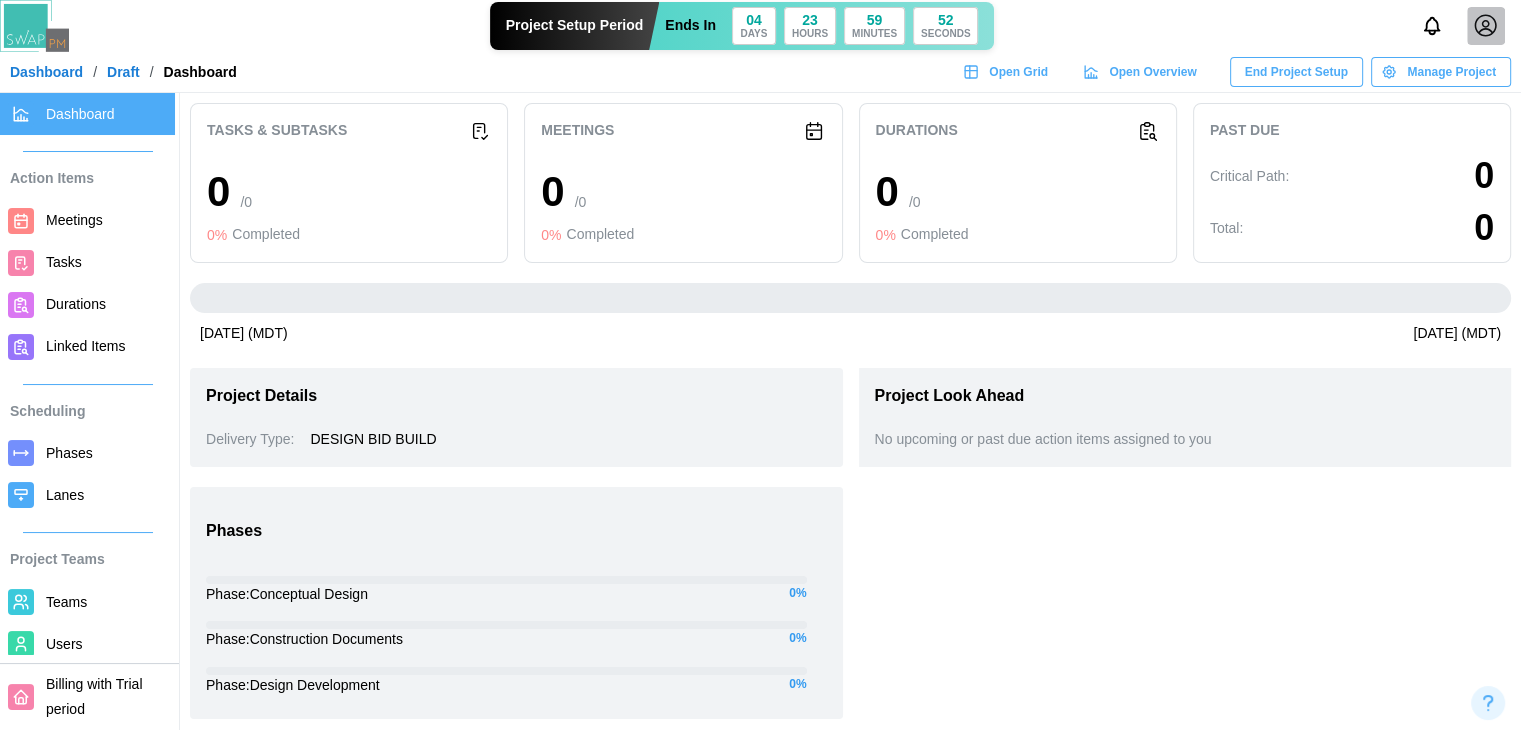 click on "Dashboard" at bounding box center (46, 72) 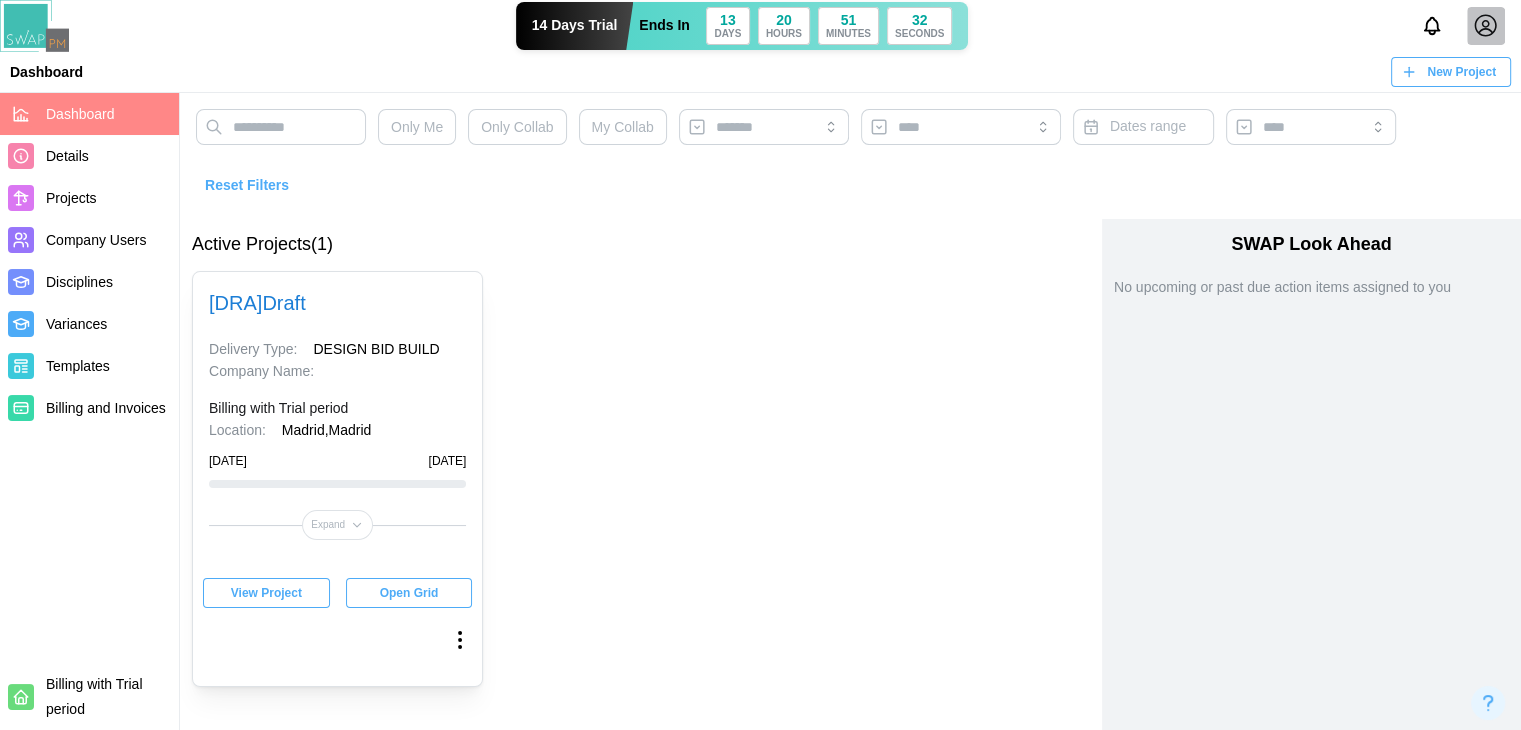click on "New Project" at bounding box center (1451, 72) 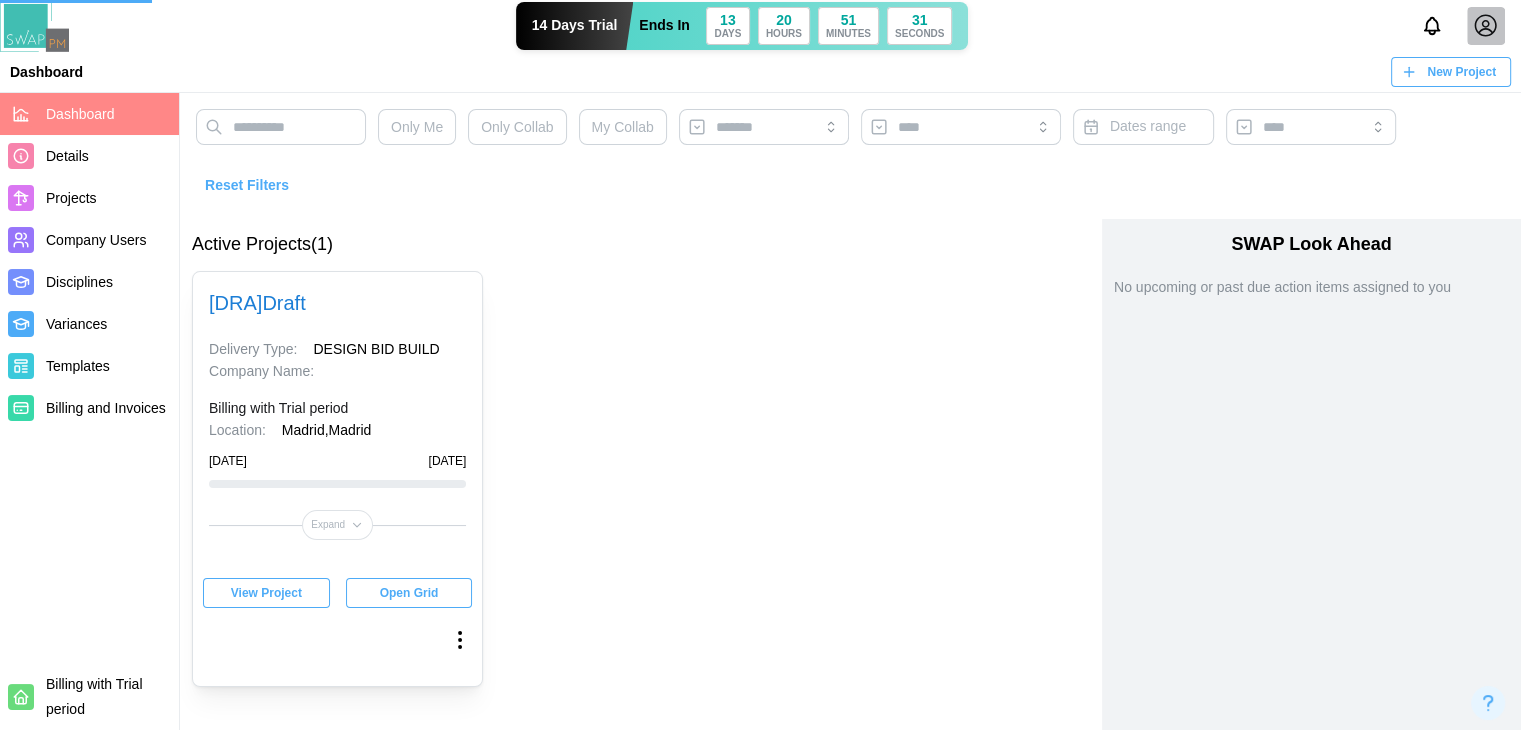 click on "New Project" at bounding box center [1461, 72] 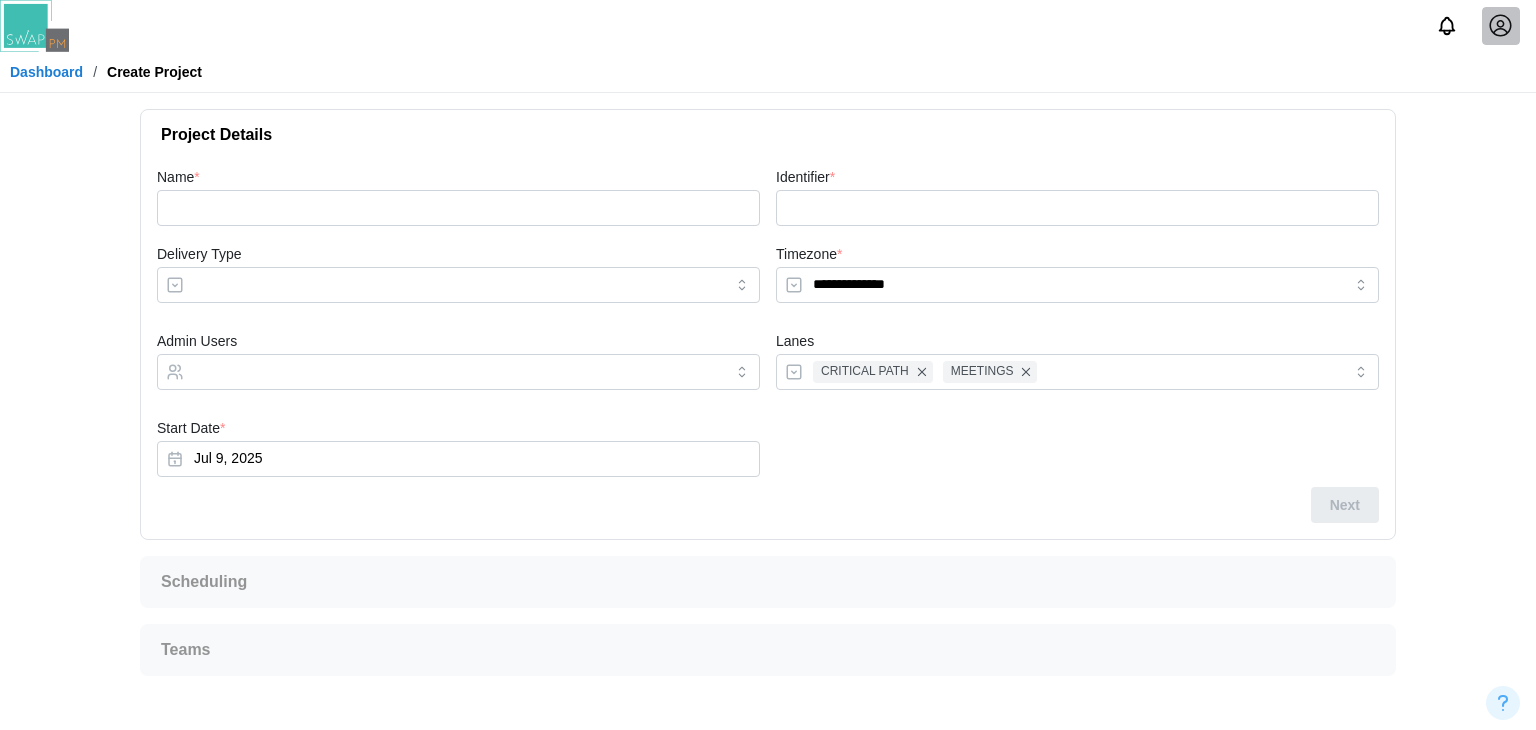 click on "Name  *" at bounding box center [458, 195] 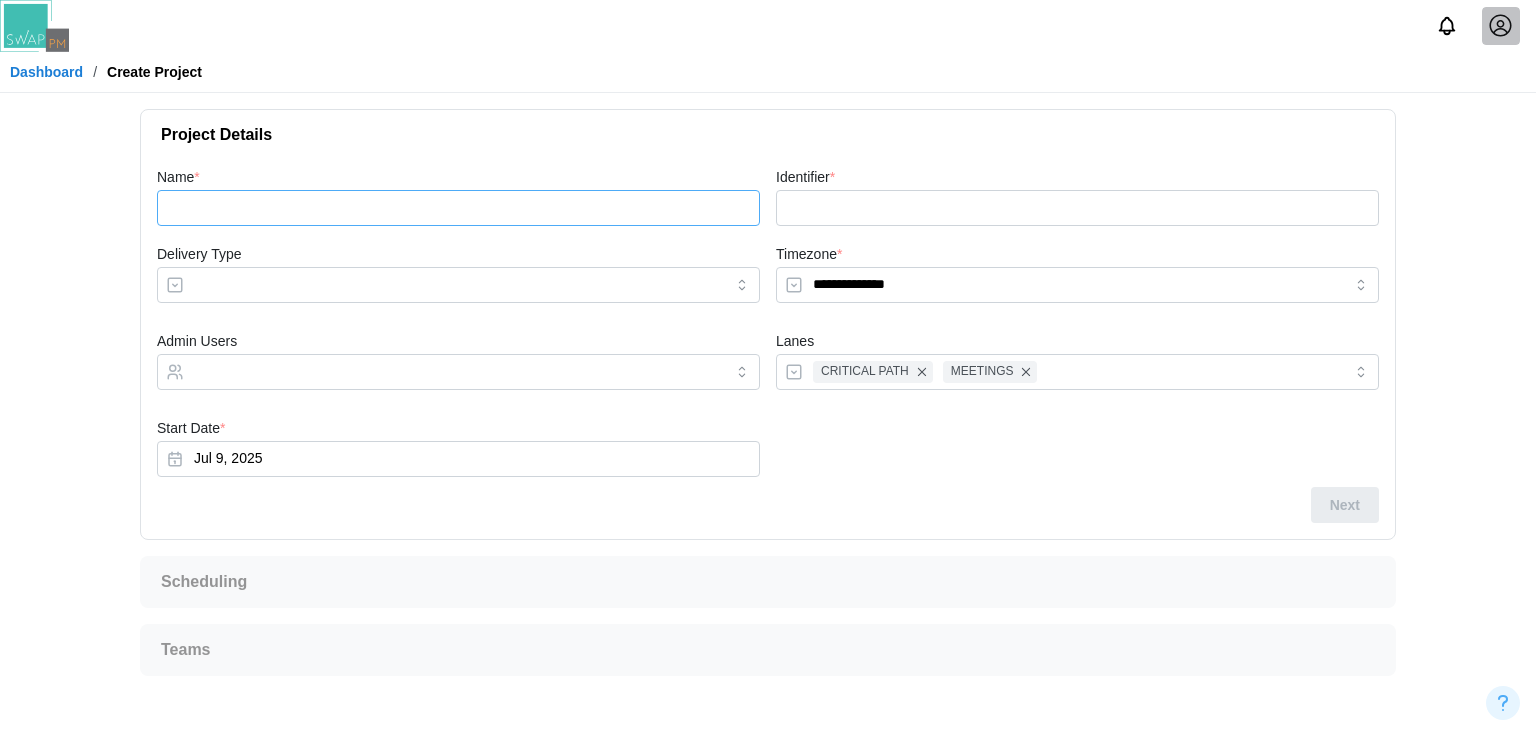 click on "Name  *" at bounding box center [458, 208] 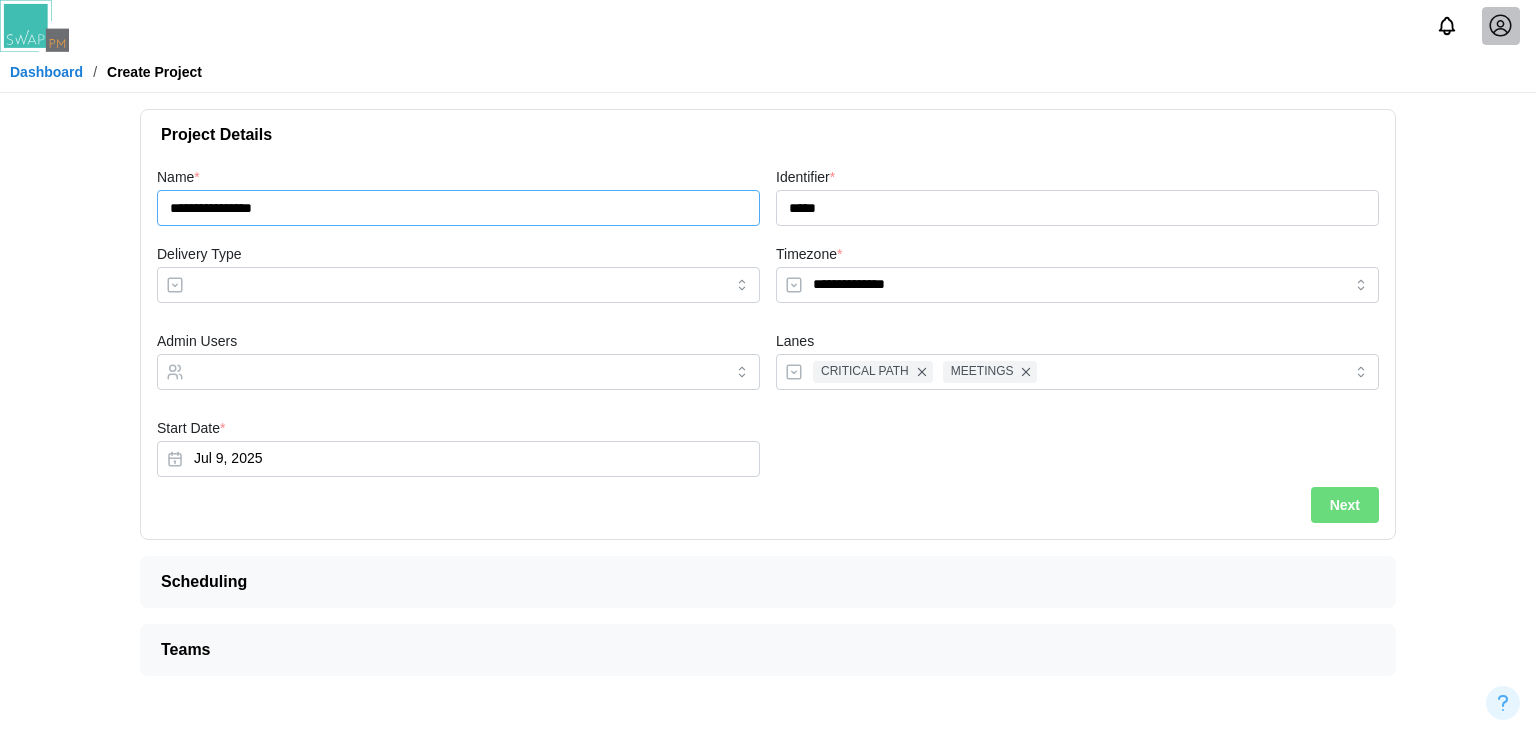 type on "**********" 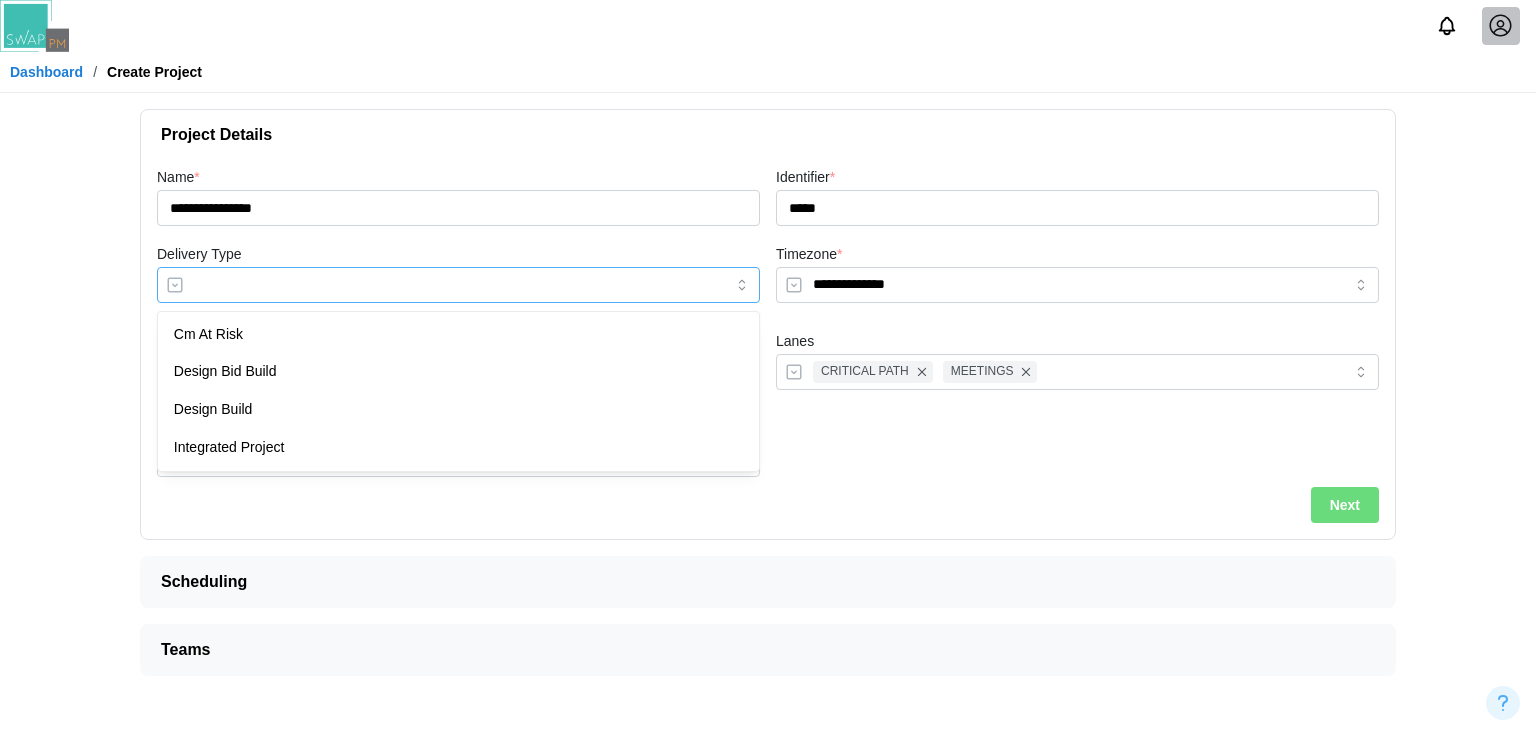 click on "Delivery Type" at bounding box center [458, 285] 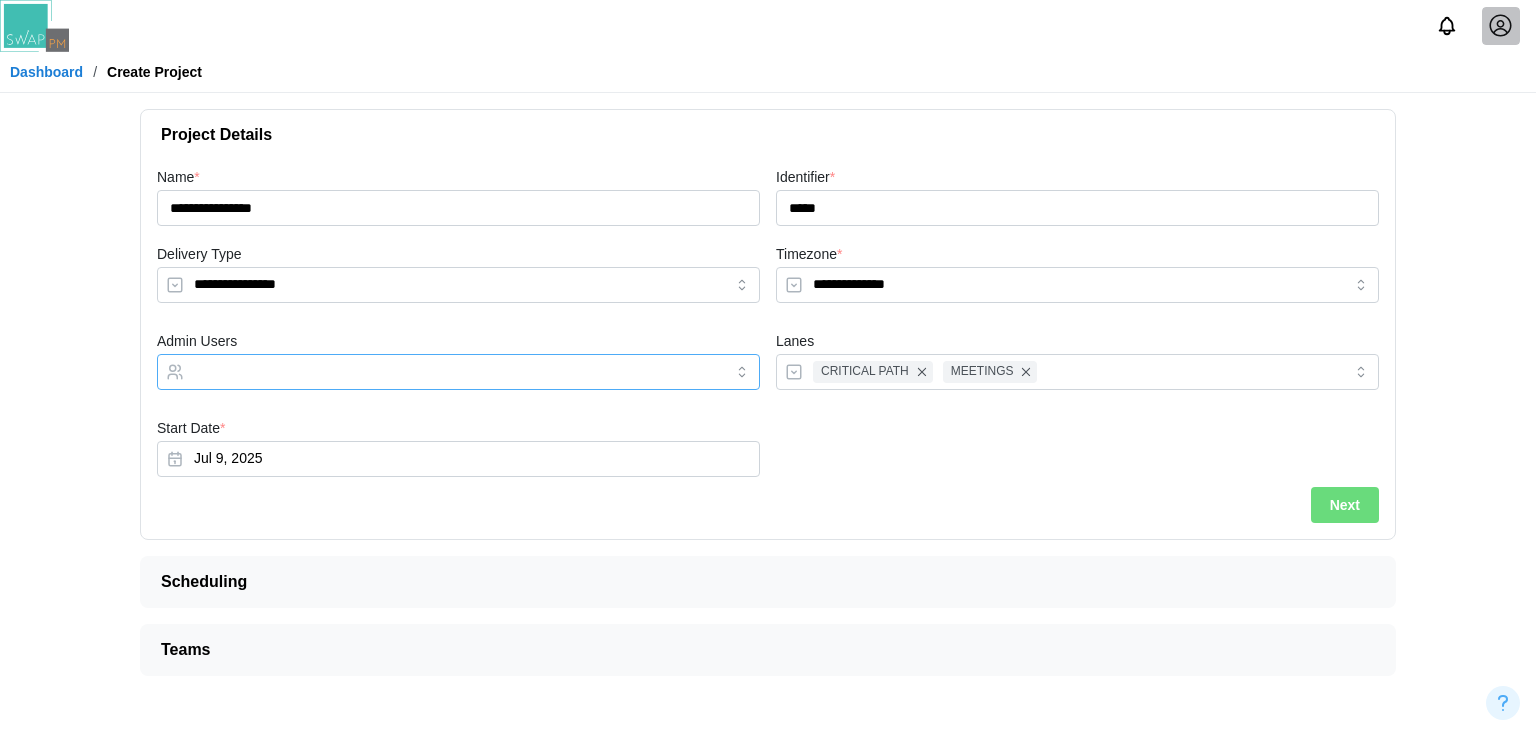click on "Admin Users" at bounding box center [440, 372] 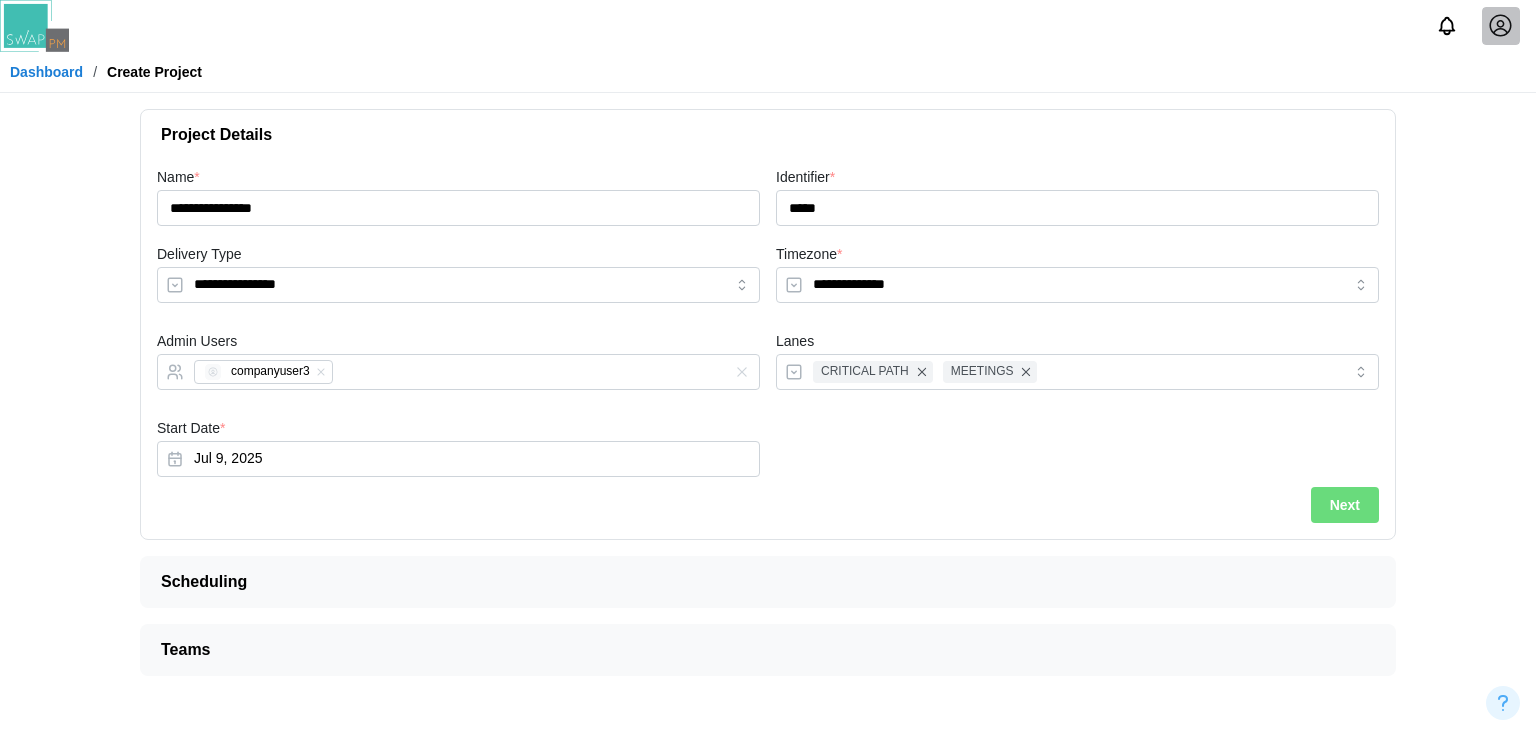 click on "Next" at bounding box center [1345, 505] 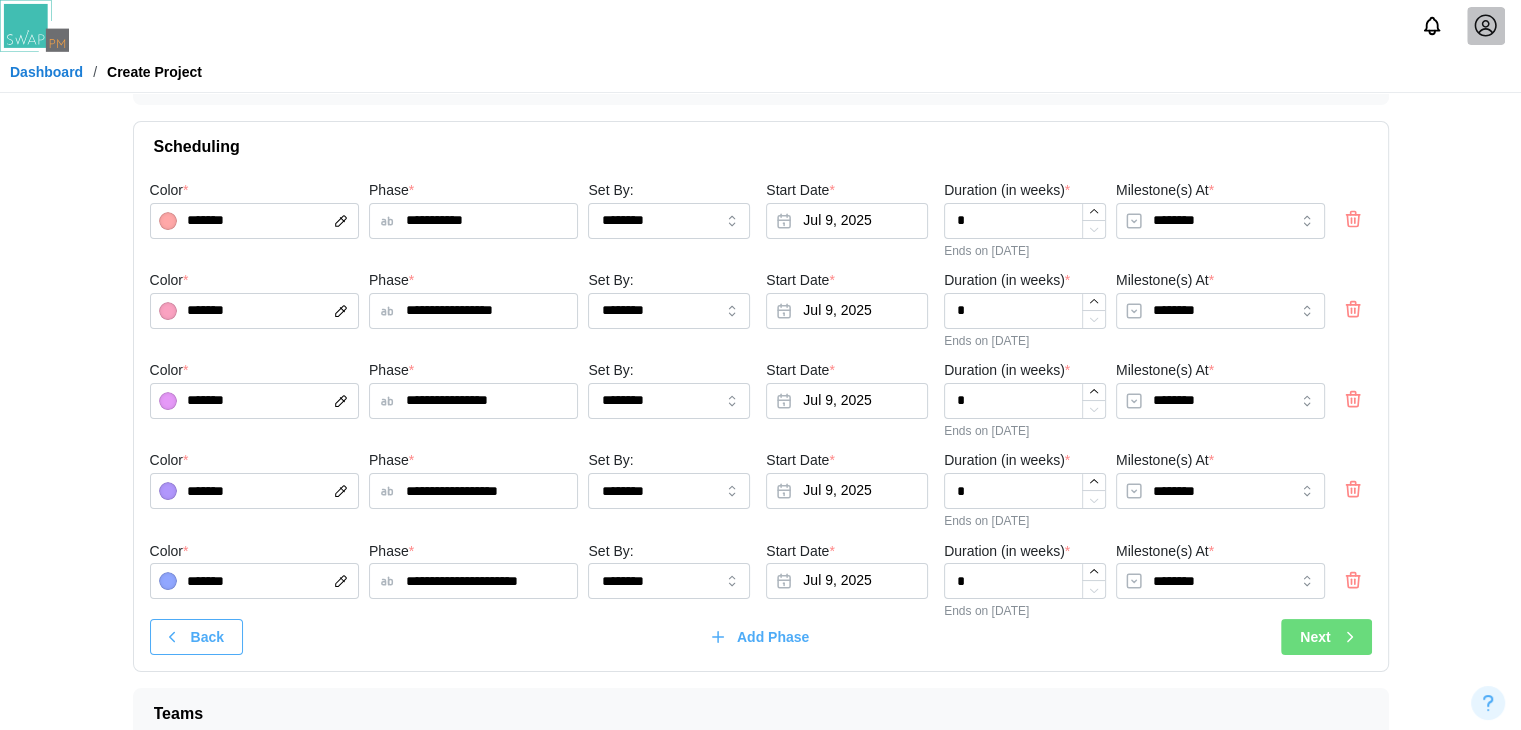 scroll, scrollTop: 81, scrollLeft: 0, axis: vertical 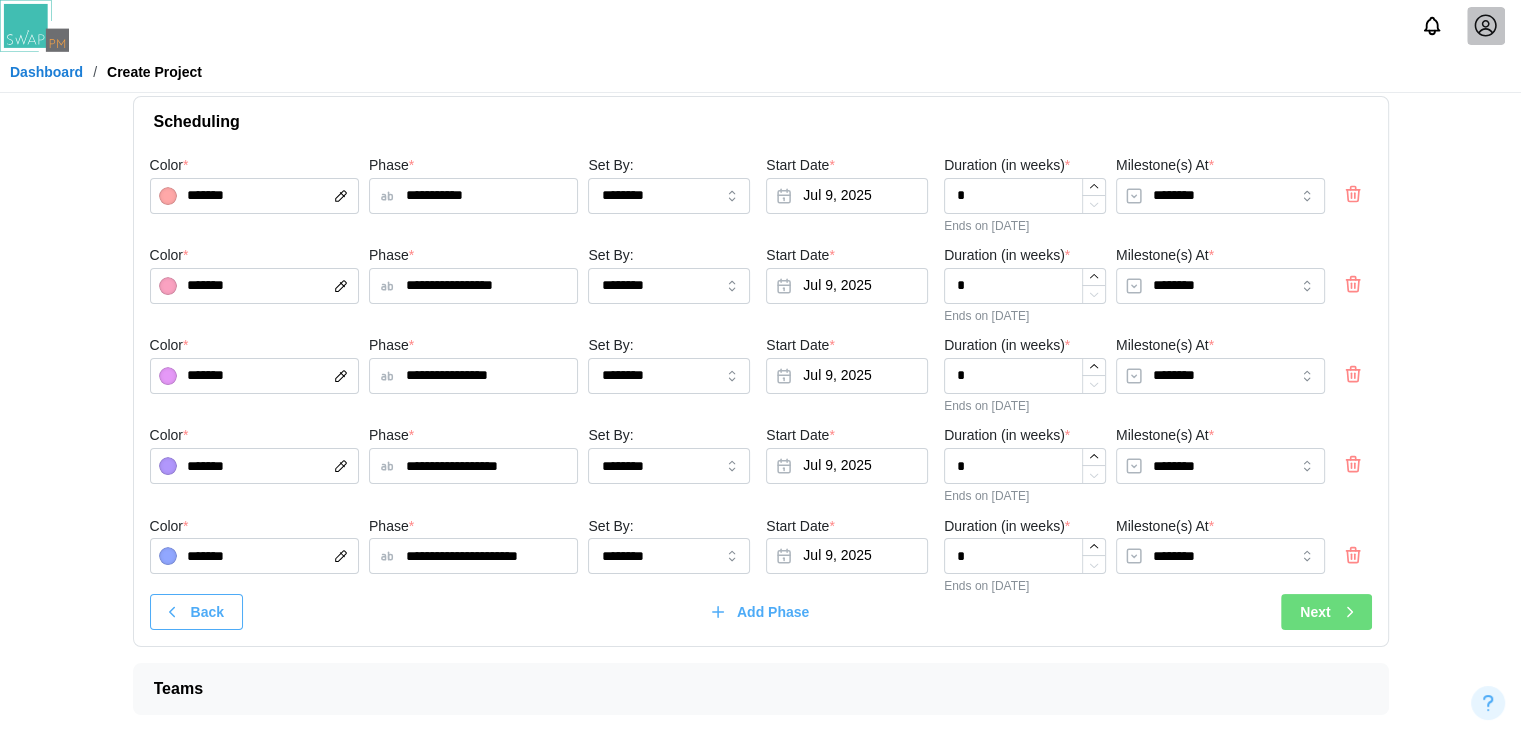 click on "**********" at bounding box center [761, 397] 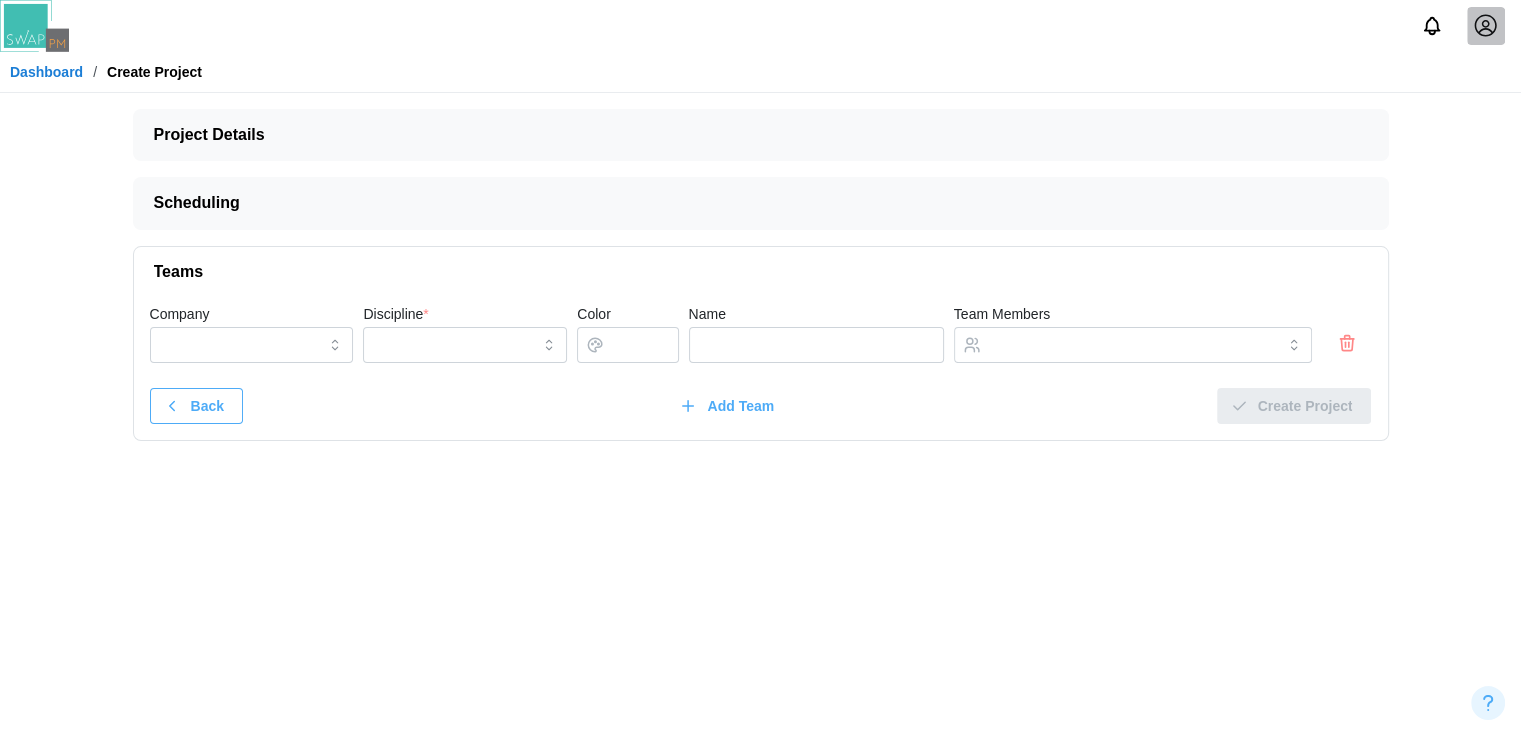 scroll, scrollTop: 0, scrollLeft: 0, axis: both 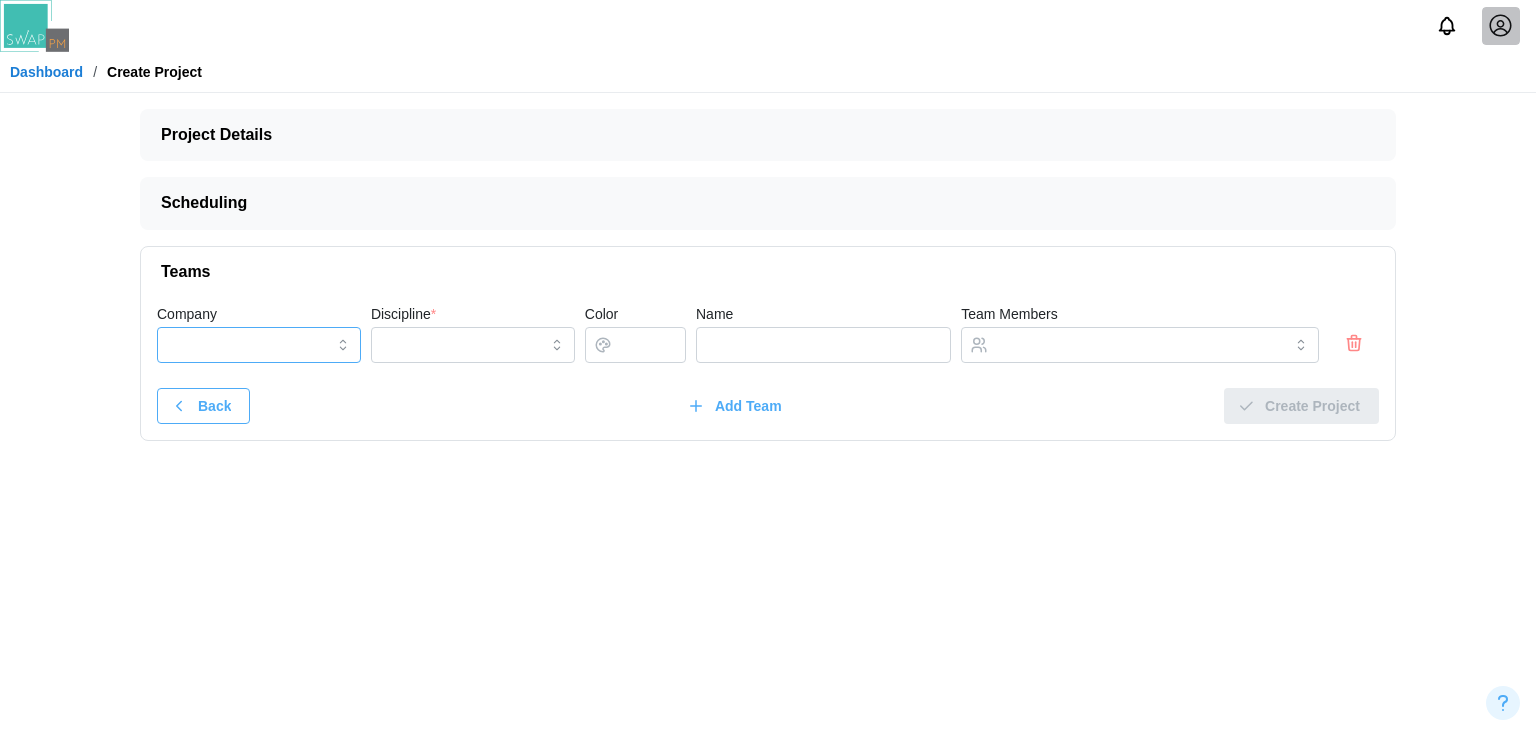 click on "Company" at bounding box center (259, 345) 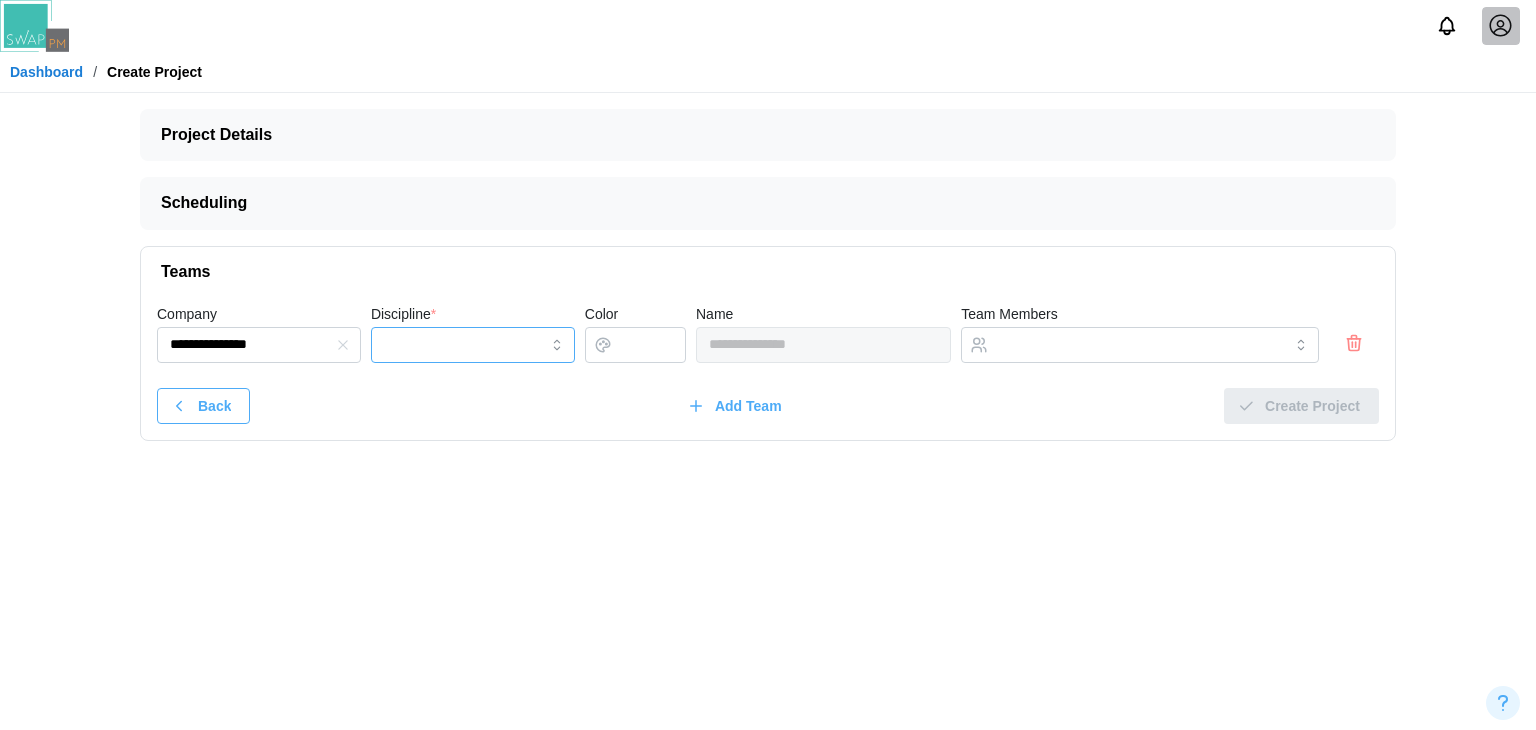 click on "Discipline  *" at bounding box center [473, 345] 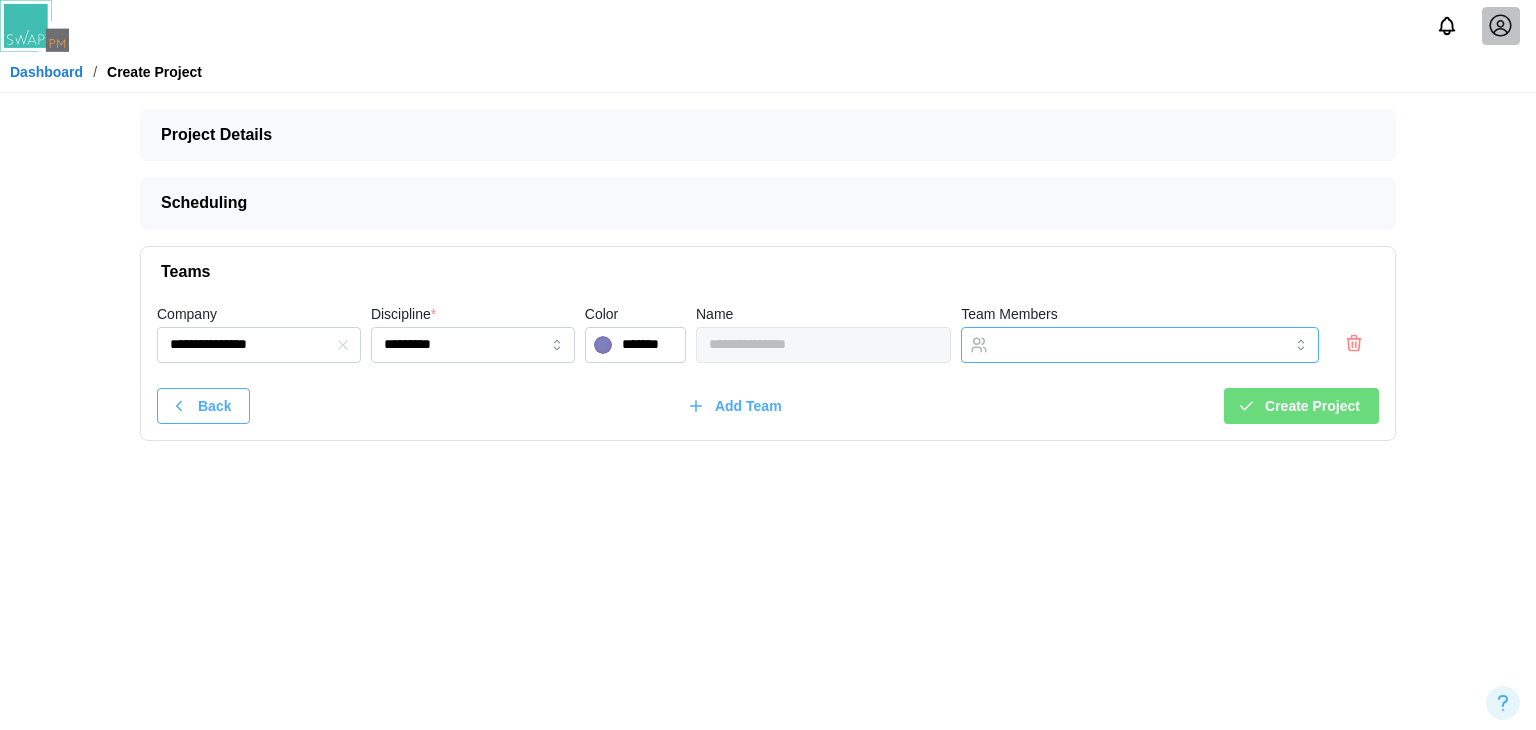 click on "Team Members" at bounding box center (1122, 345) 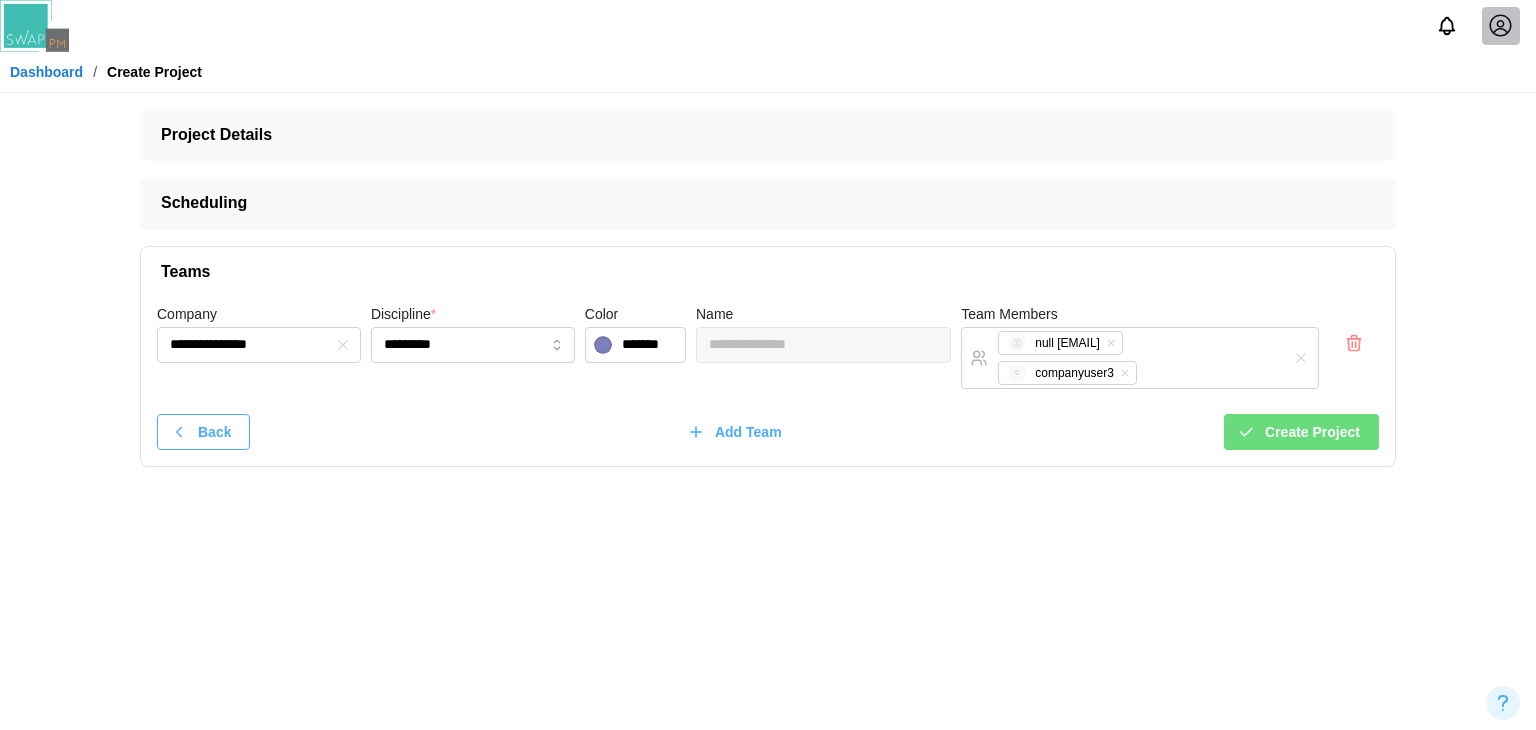 click on "Back Add Team Create Project" at bounding box center (768, 432) 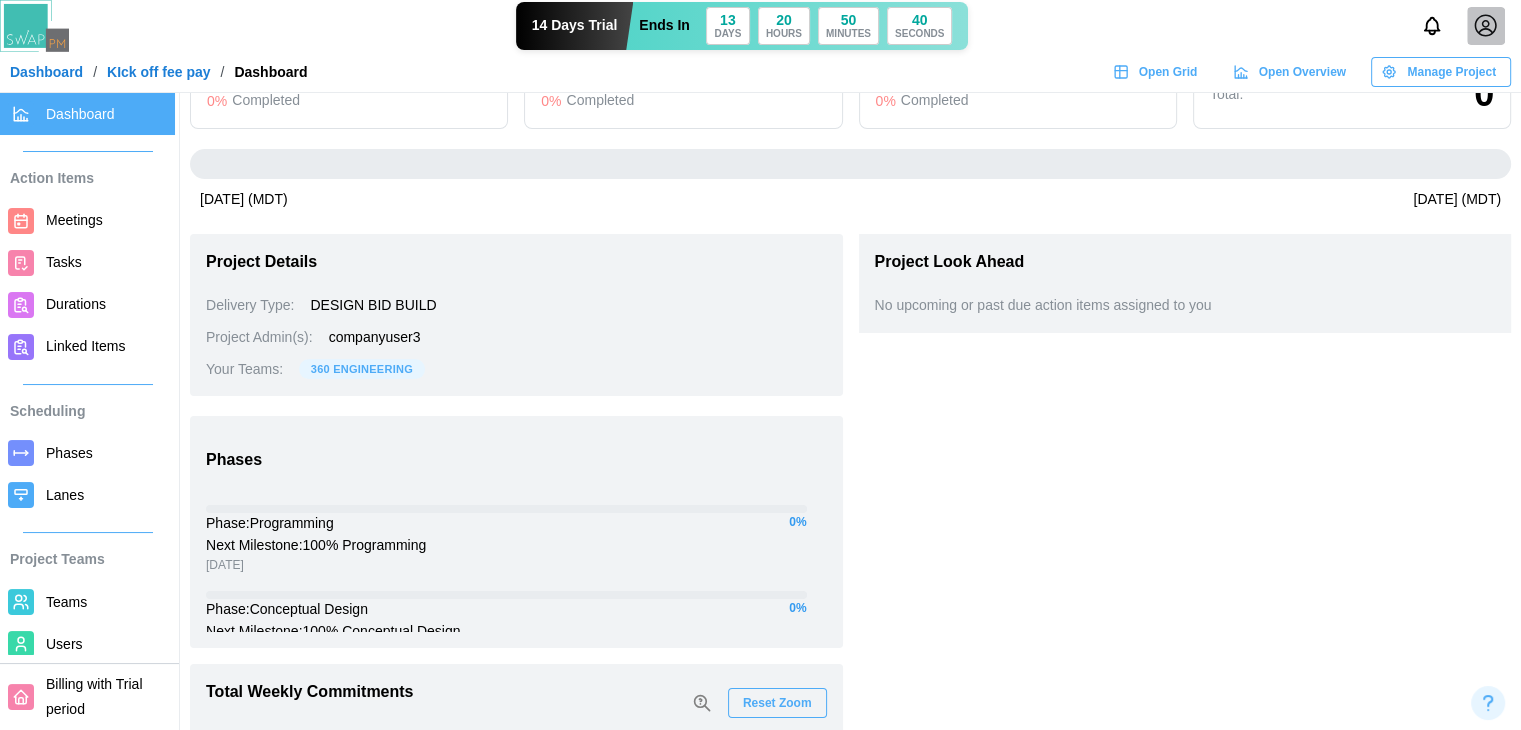 scroll, scrollTop: 464, scrollLeft: 0, axis: vertical 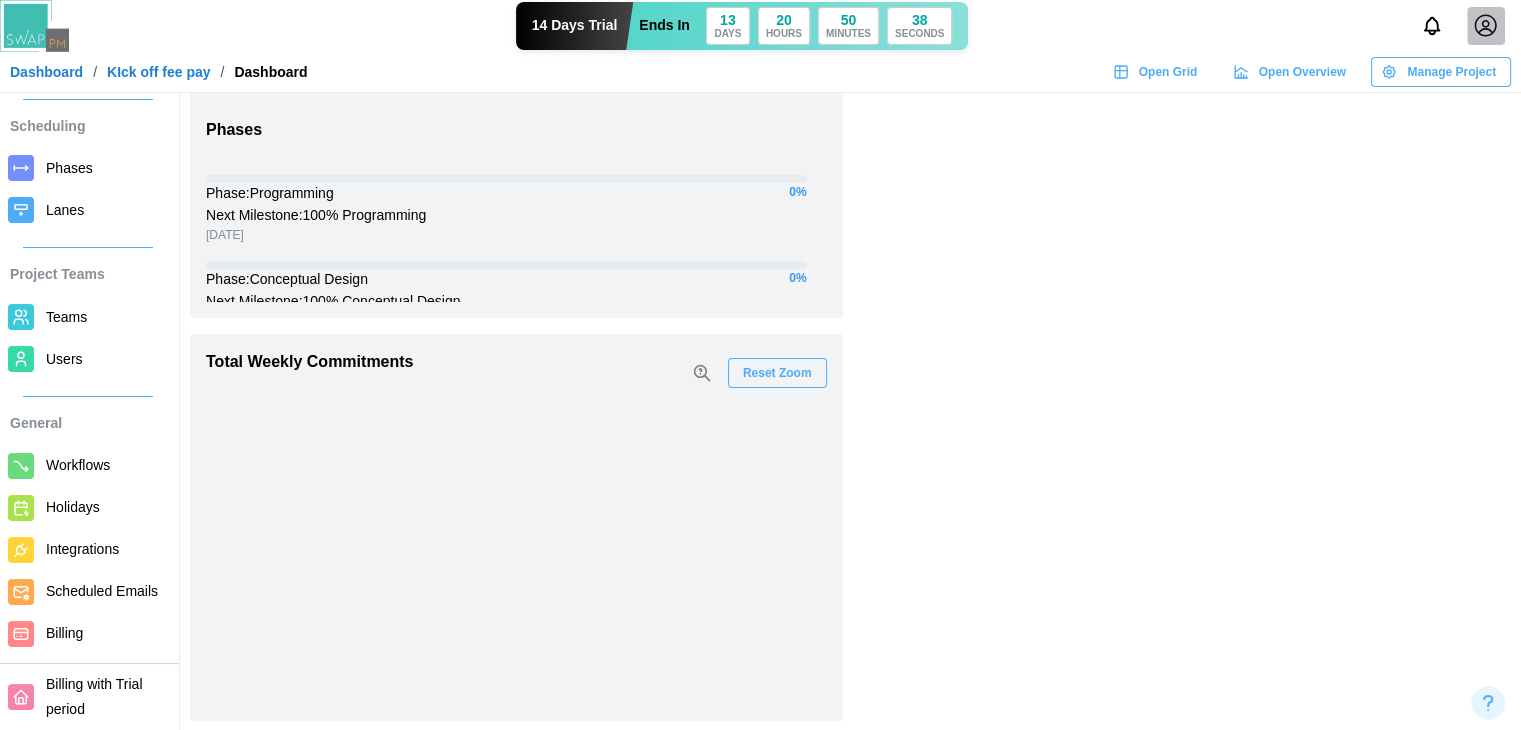 click on "Billing" at bounding box center (106, 633) 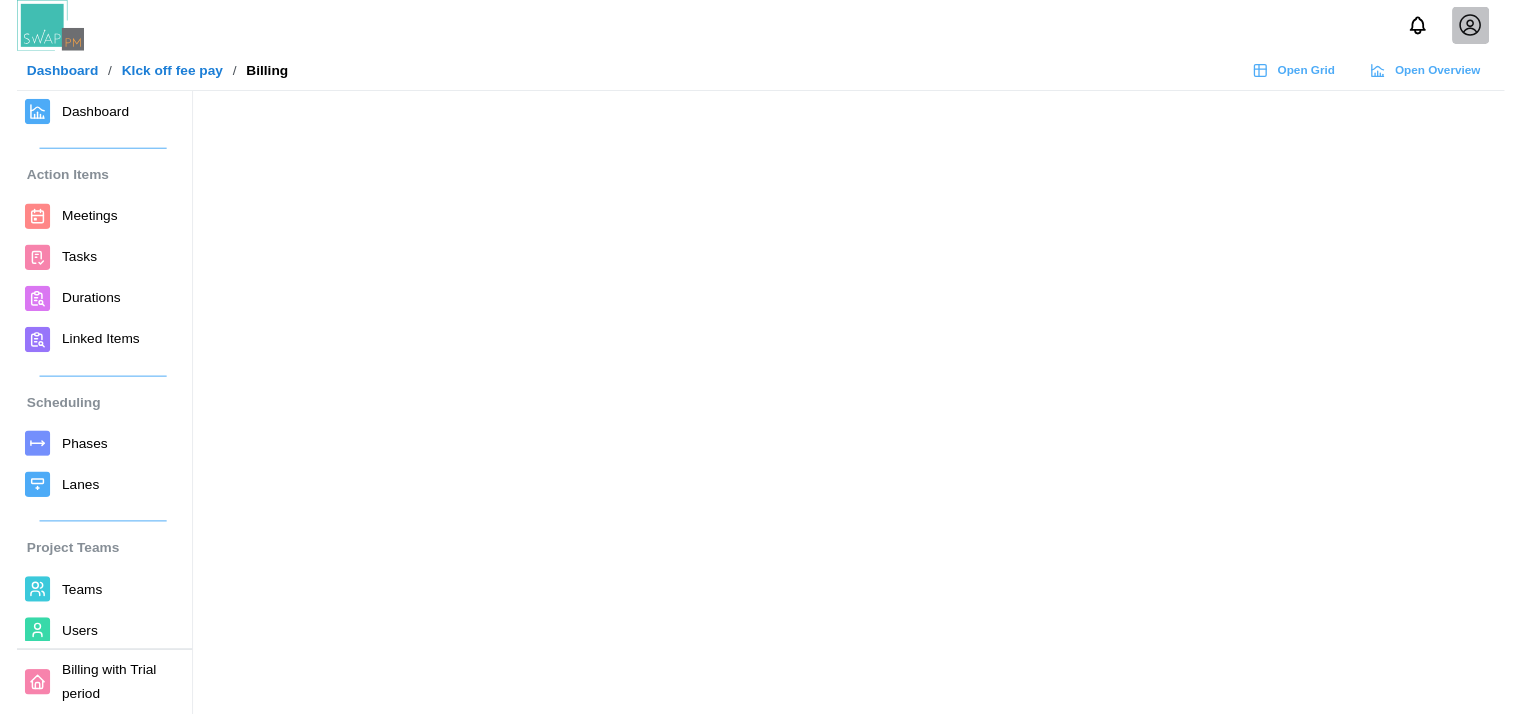 scroll, scrollTop: 0, scrollLeft: 0, axis: both 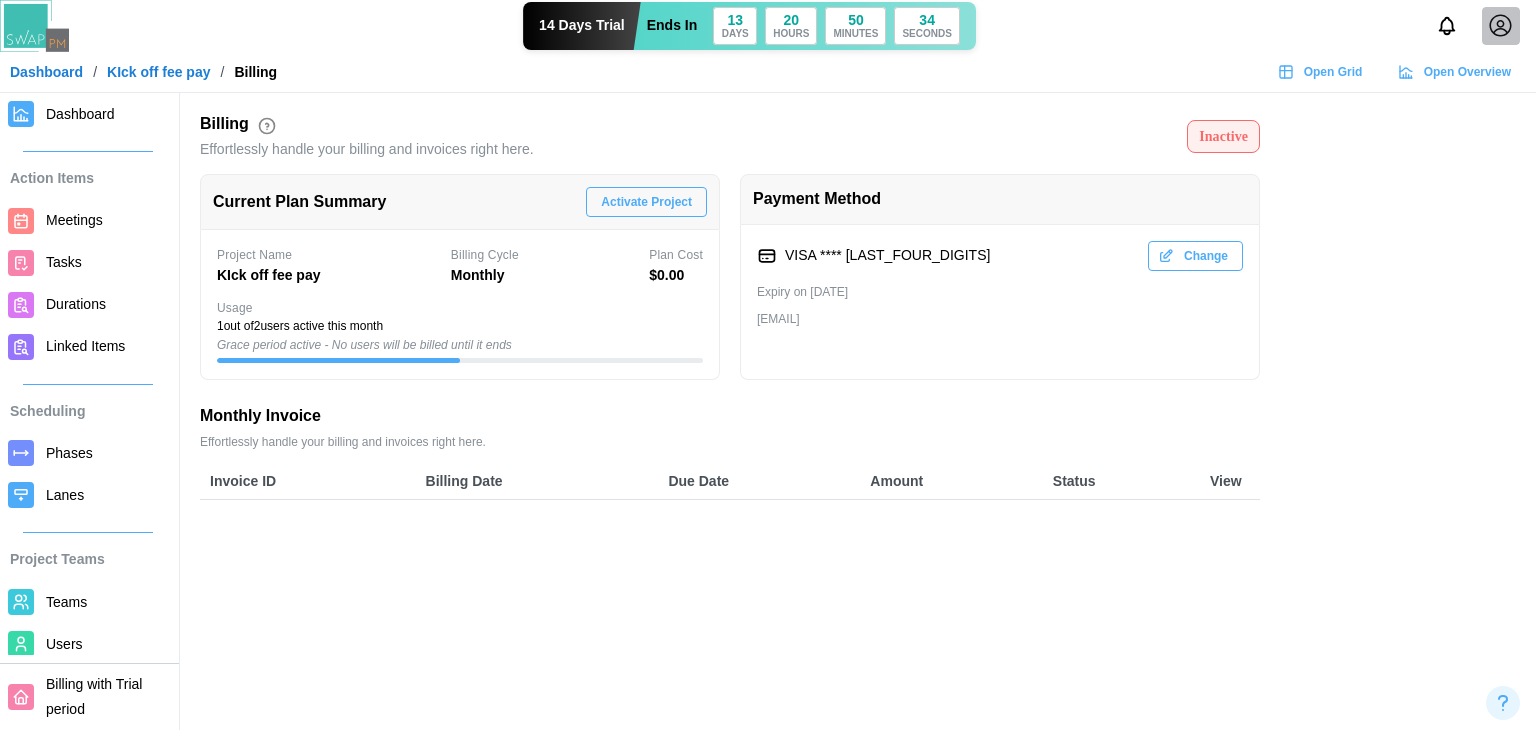 click on "Activate Project" at bounding box center [646, 202] 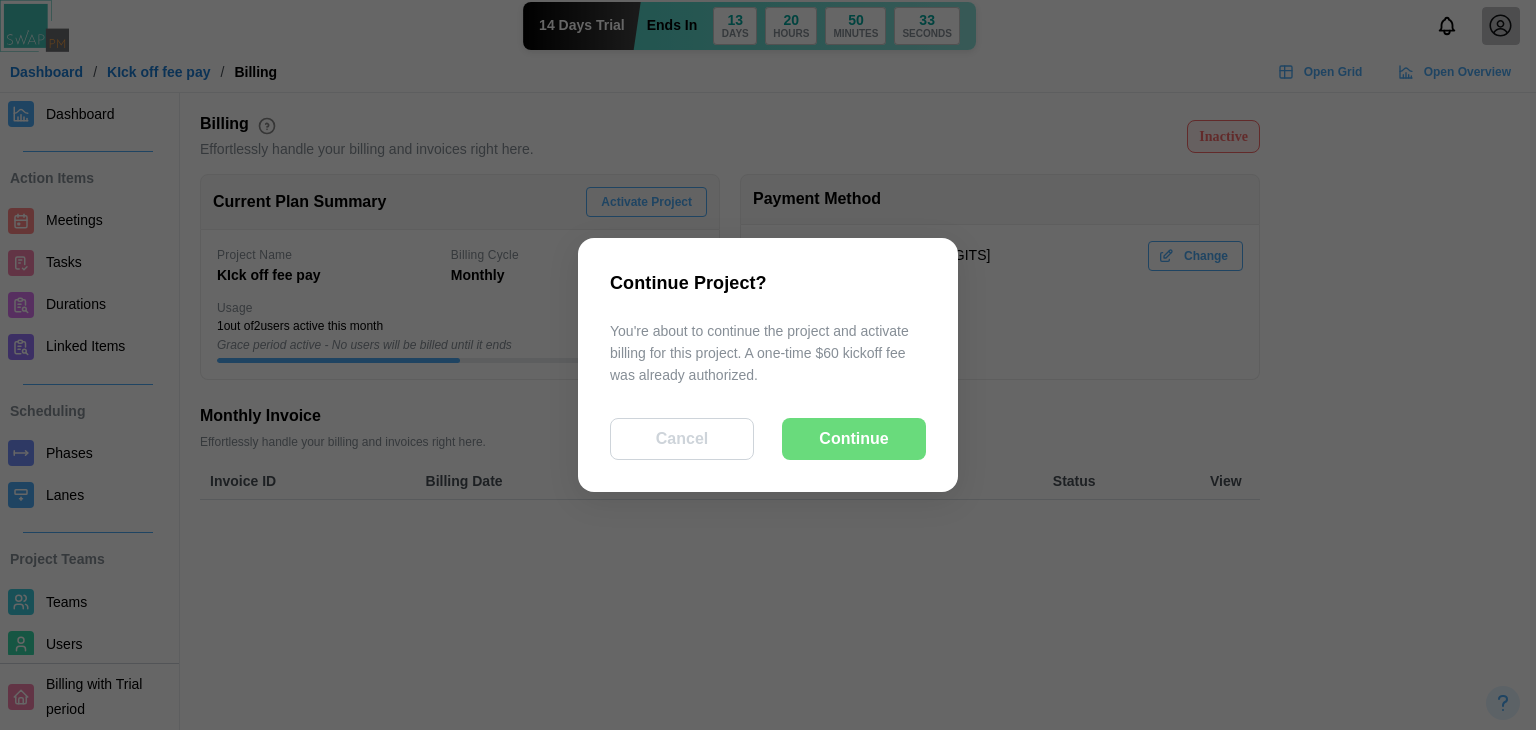 click on "Continue" at bounding box center (853, 439) 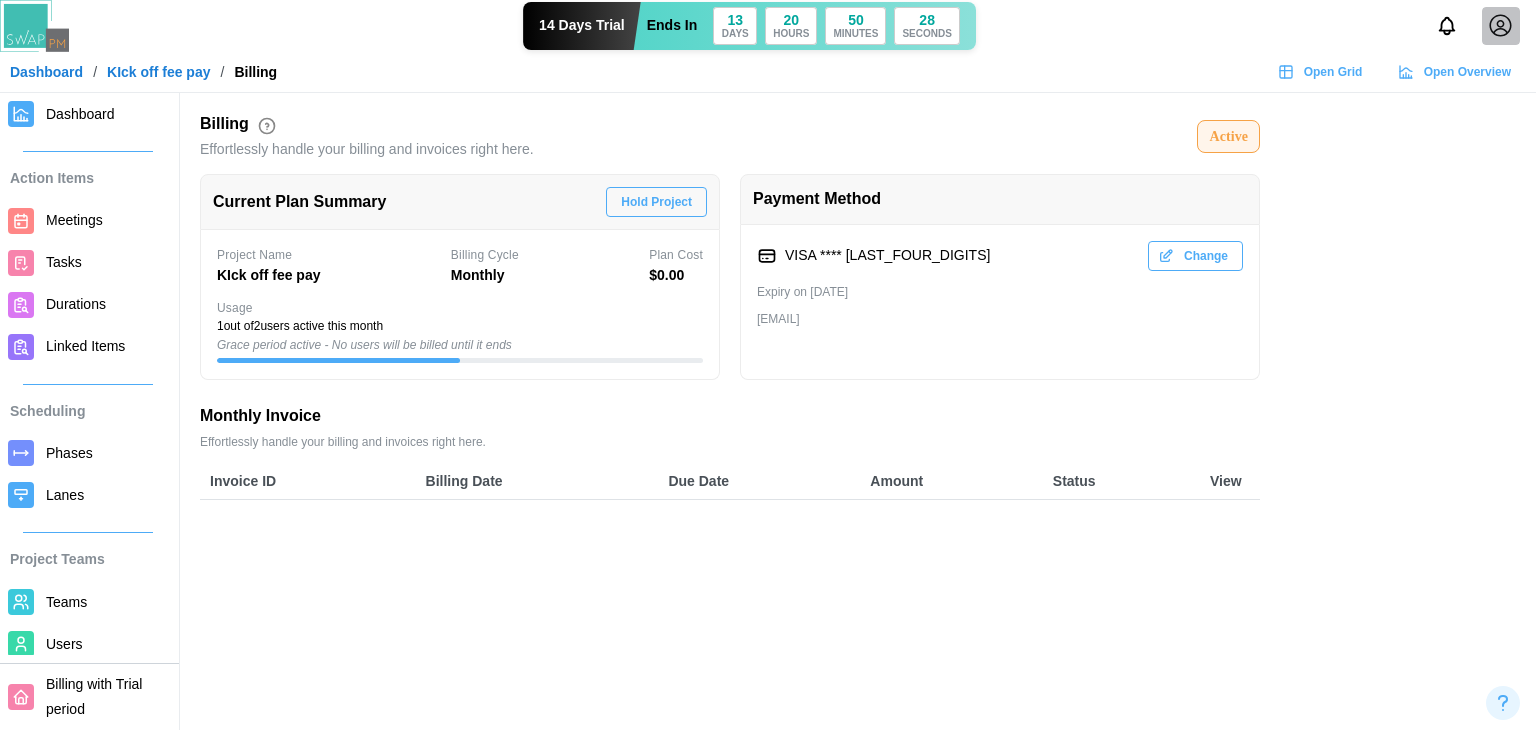 click on "Hold Project" at bounding box center [656, 202] 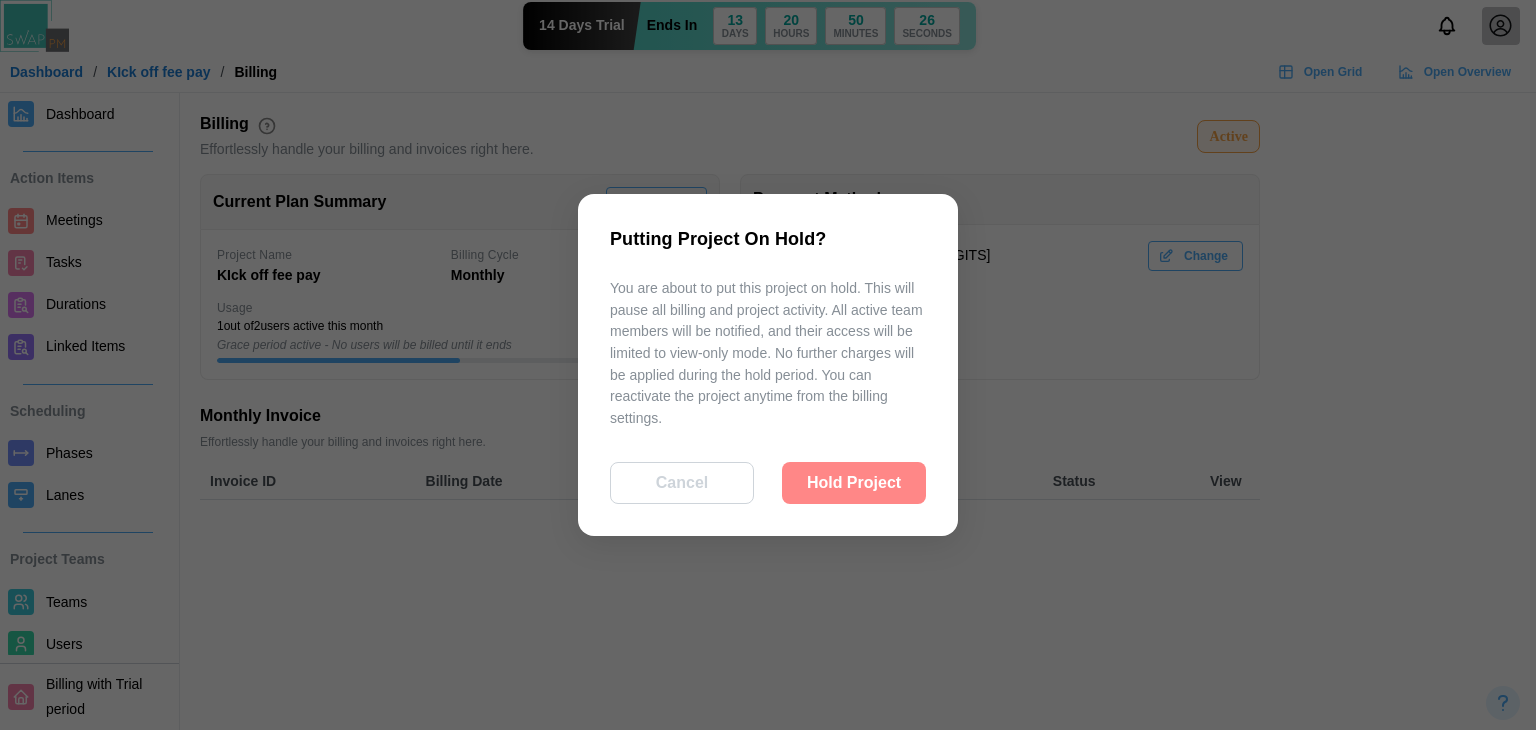 click on "Hold Project" at bounding box center (854, 483) 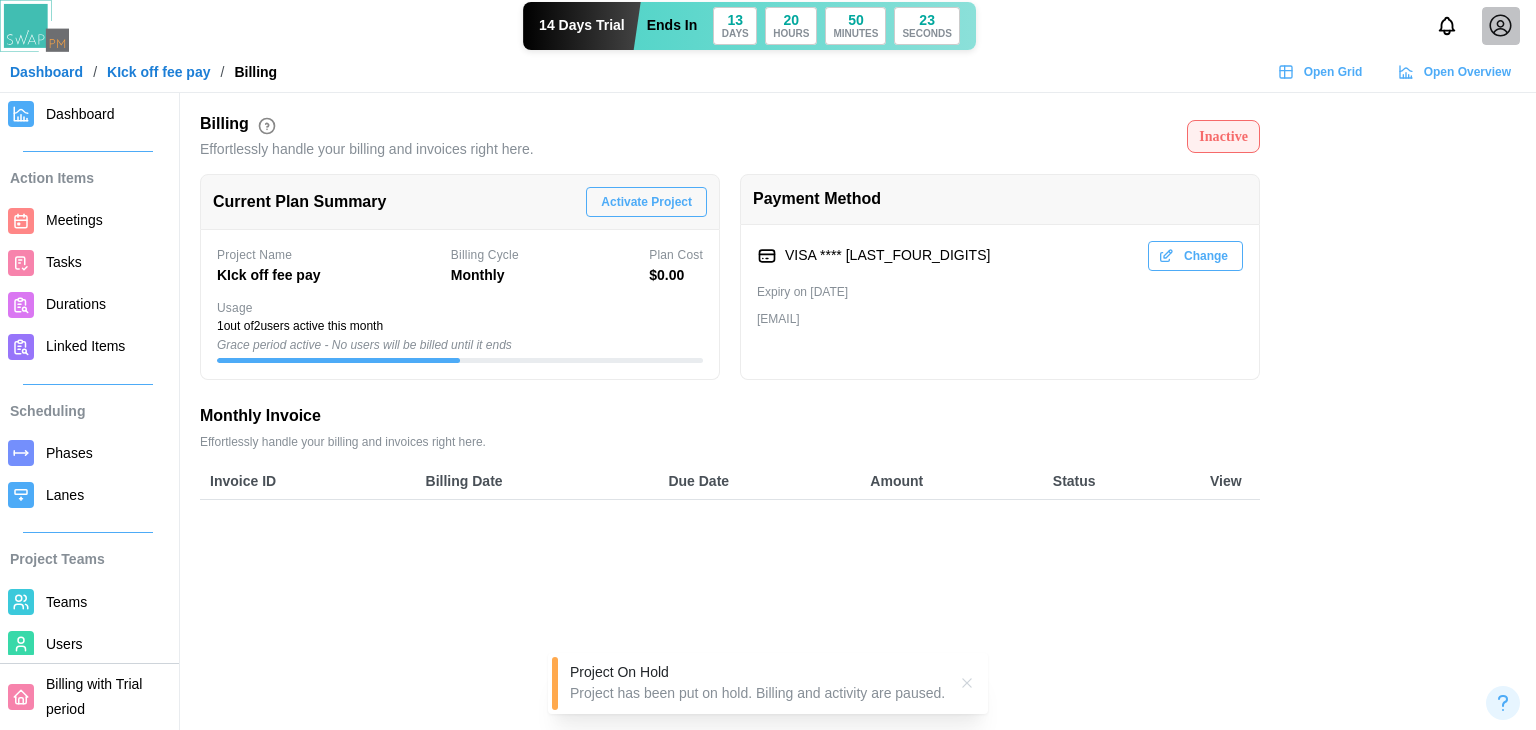 click on "Activate Project" at bounding box center [646, 202] 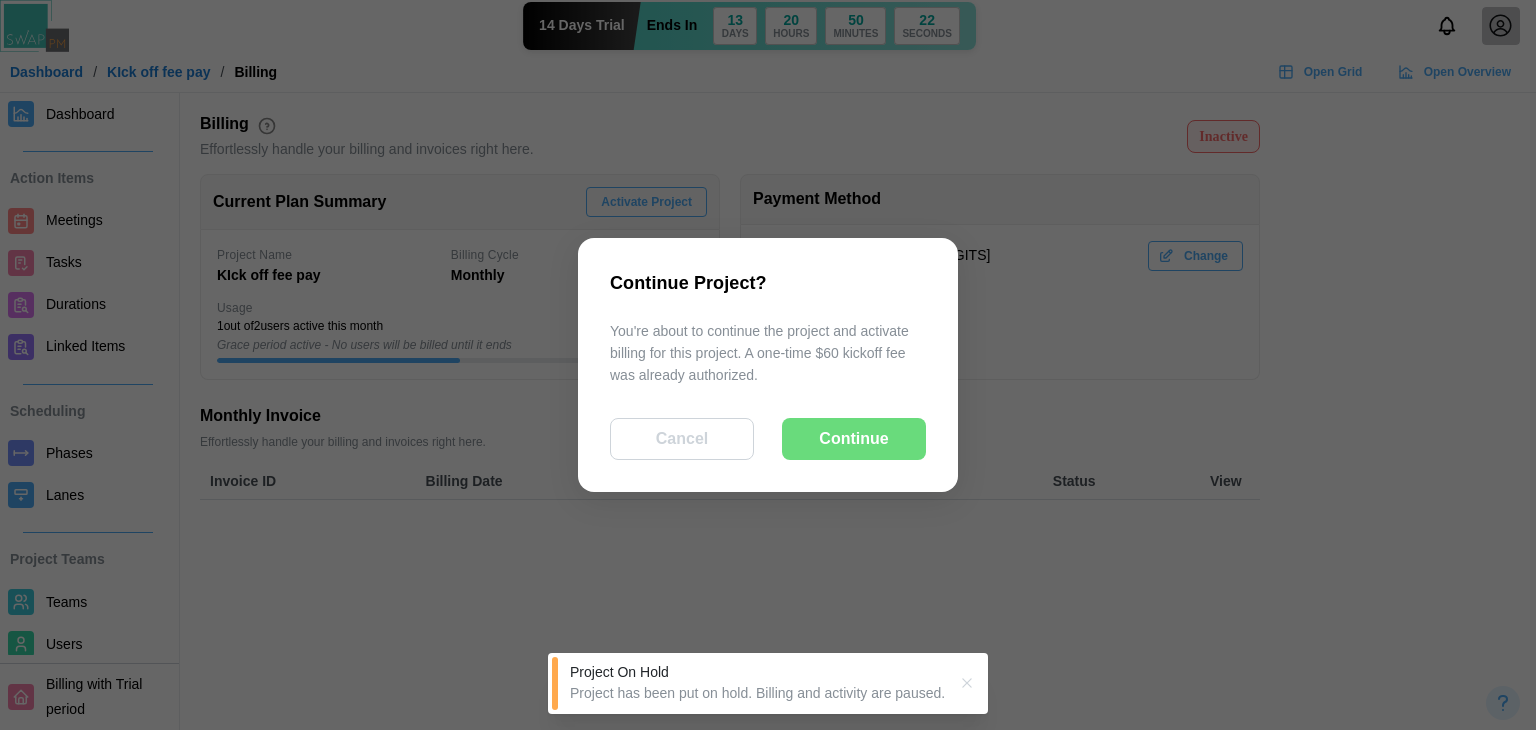 click on "Continue" at bounding box center [853, 439] 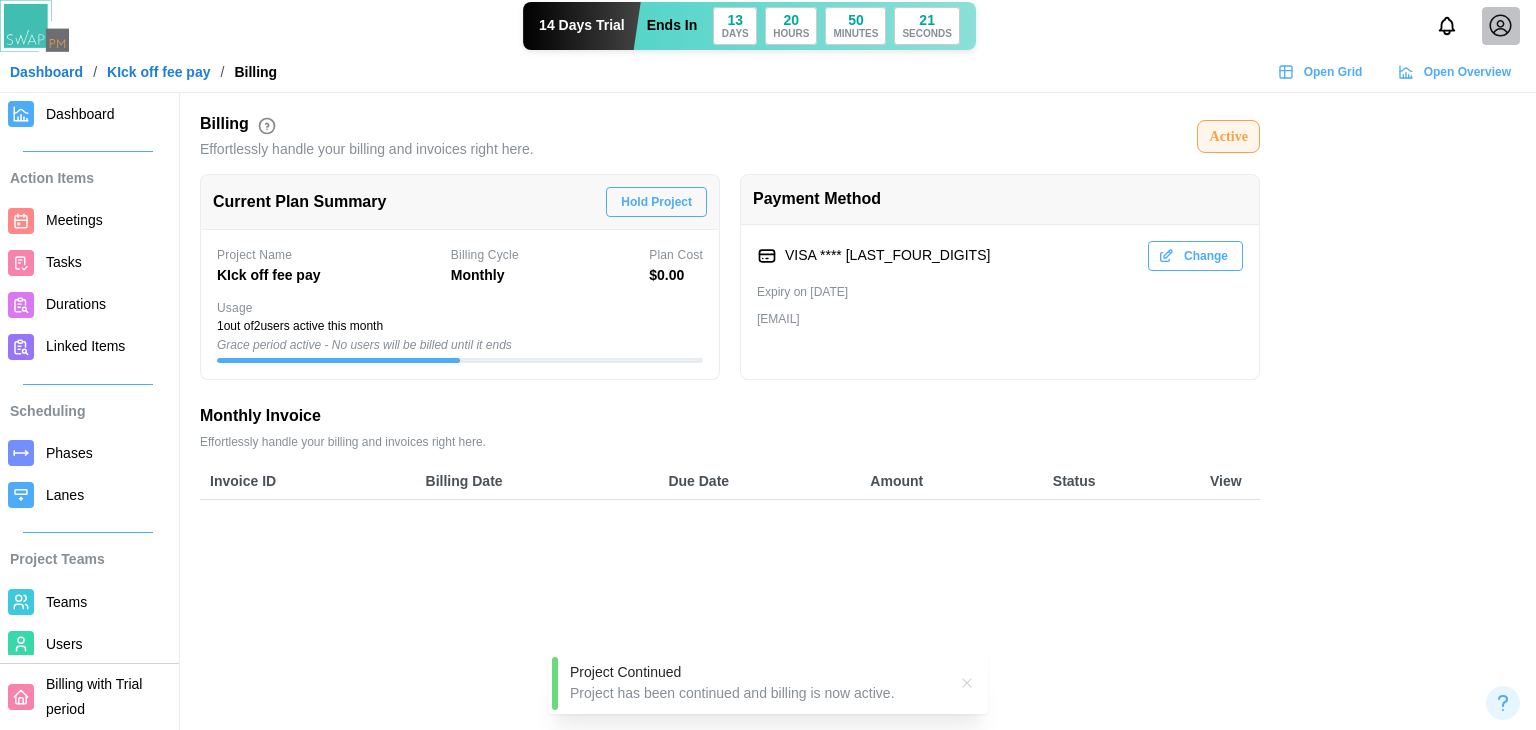 click on "Dashboard" at bounding box center [80, 114] 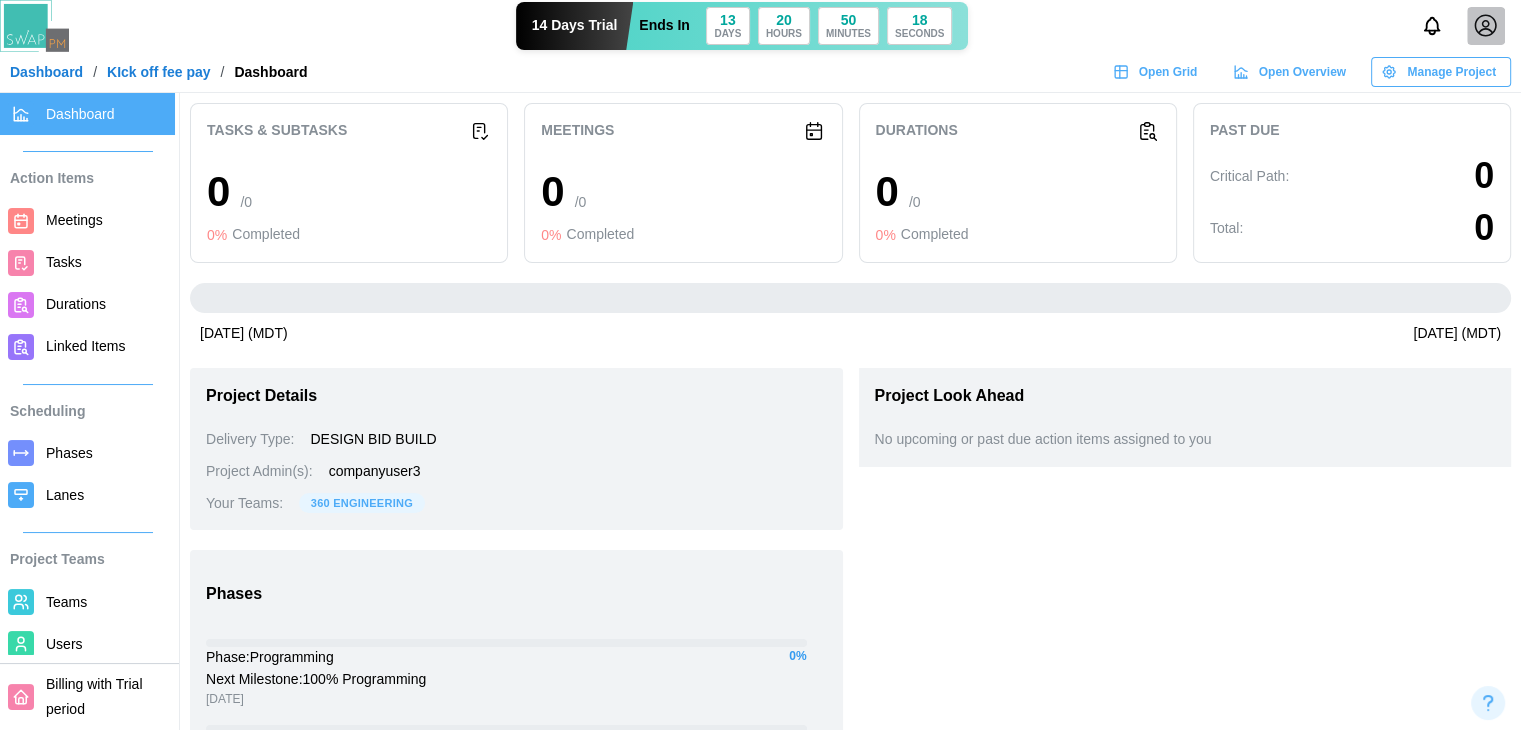 click on "14 Days Trial Ends In 13 DAYS 20 HOURS 50 MINUTES 18 SECONDS Dashboard / KIck off fee pay / Dashboard Open Grid Open Overview Manage Project" at bounding box center (760, 46) 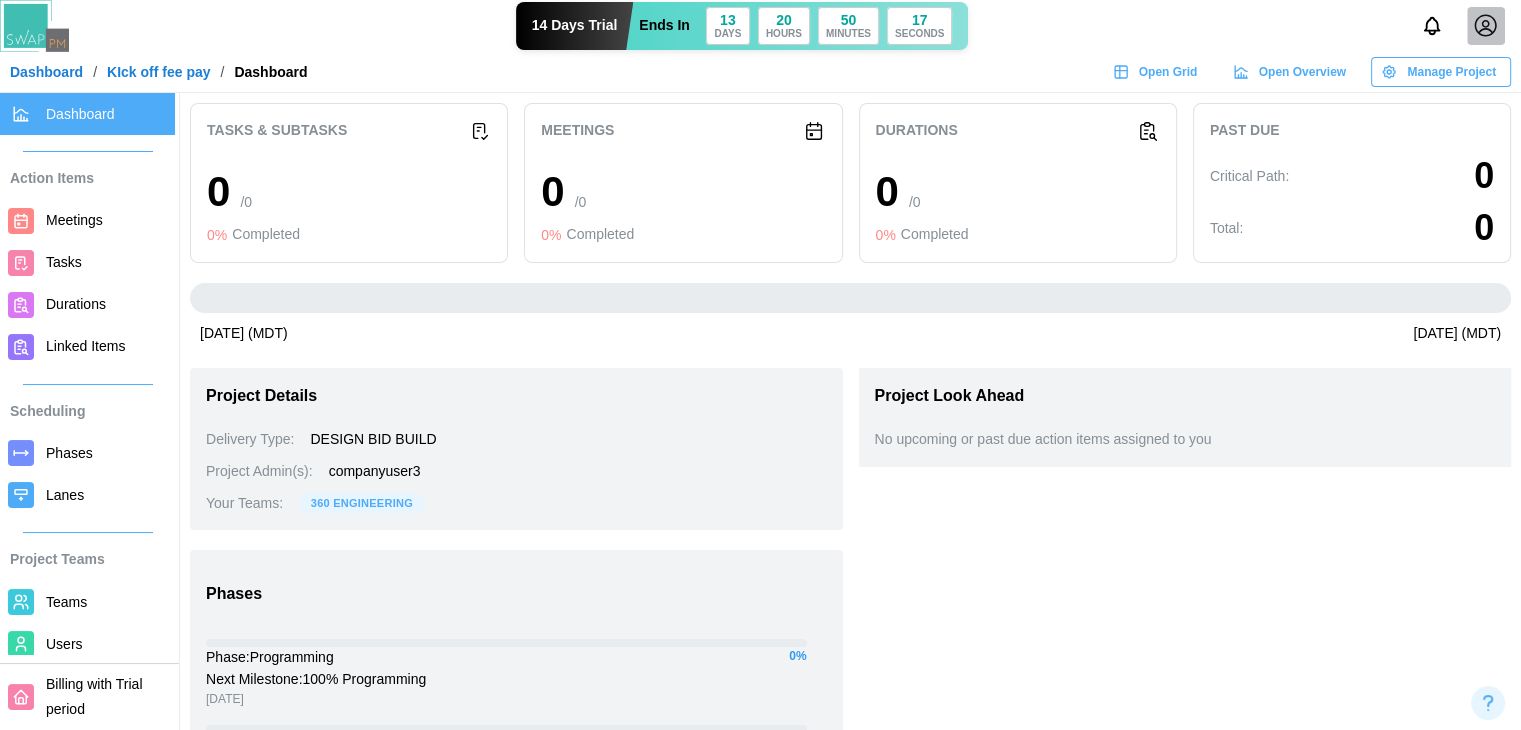 click on "Manage Project" at bounding box center [1451, 72] 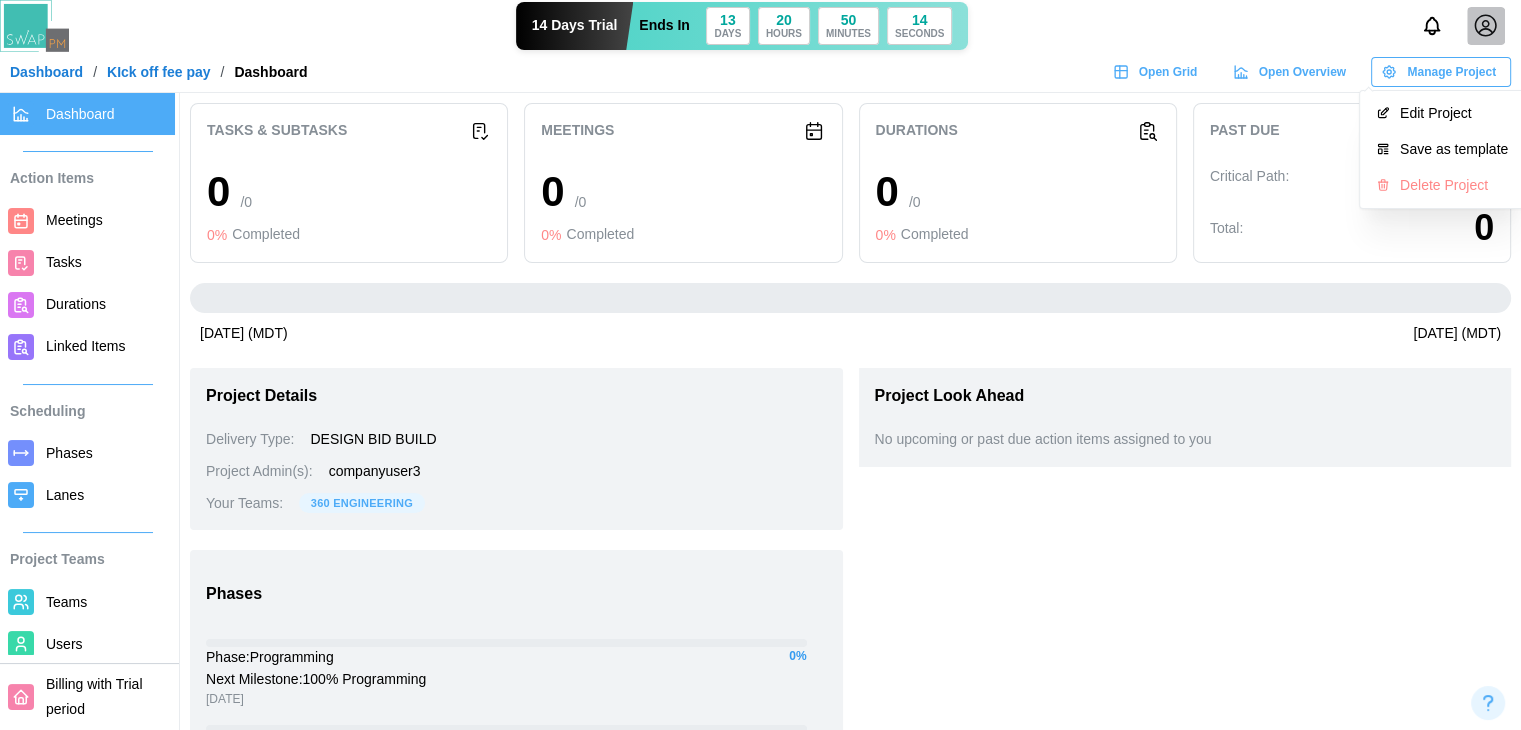 click on "Users" at bounding box center [106, 644] 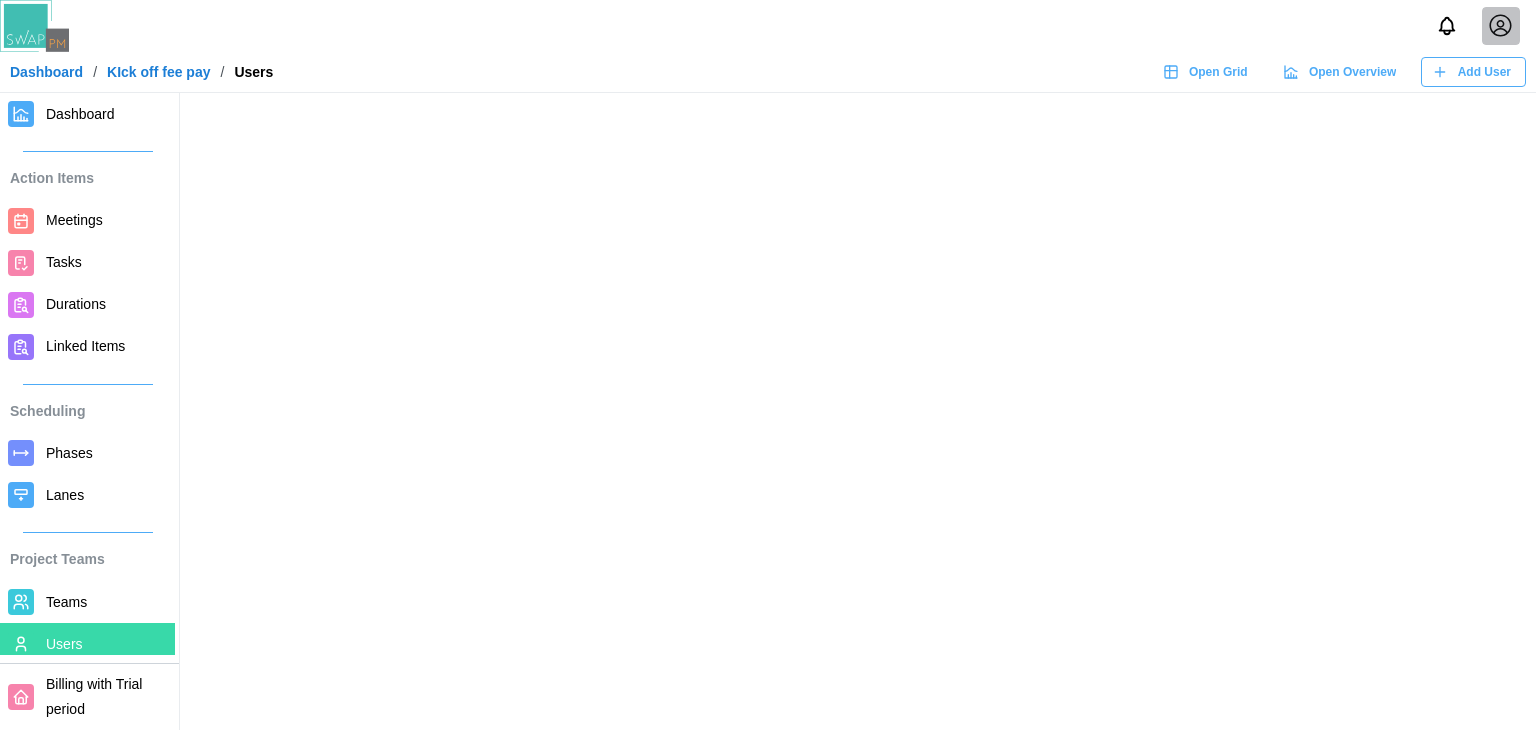click on "Add User" at bounding box center [1484, 72] 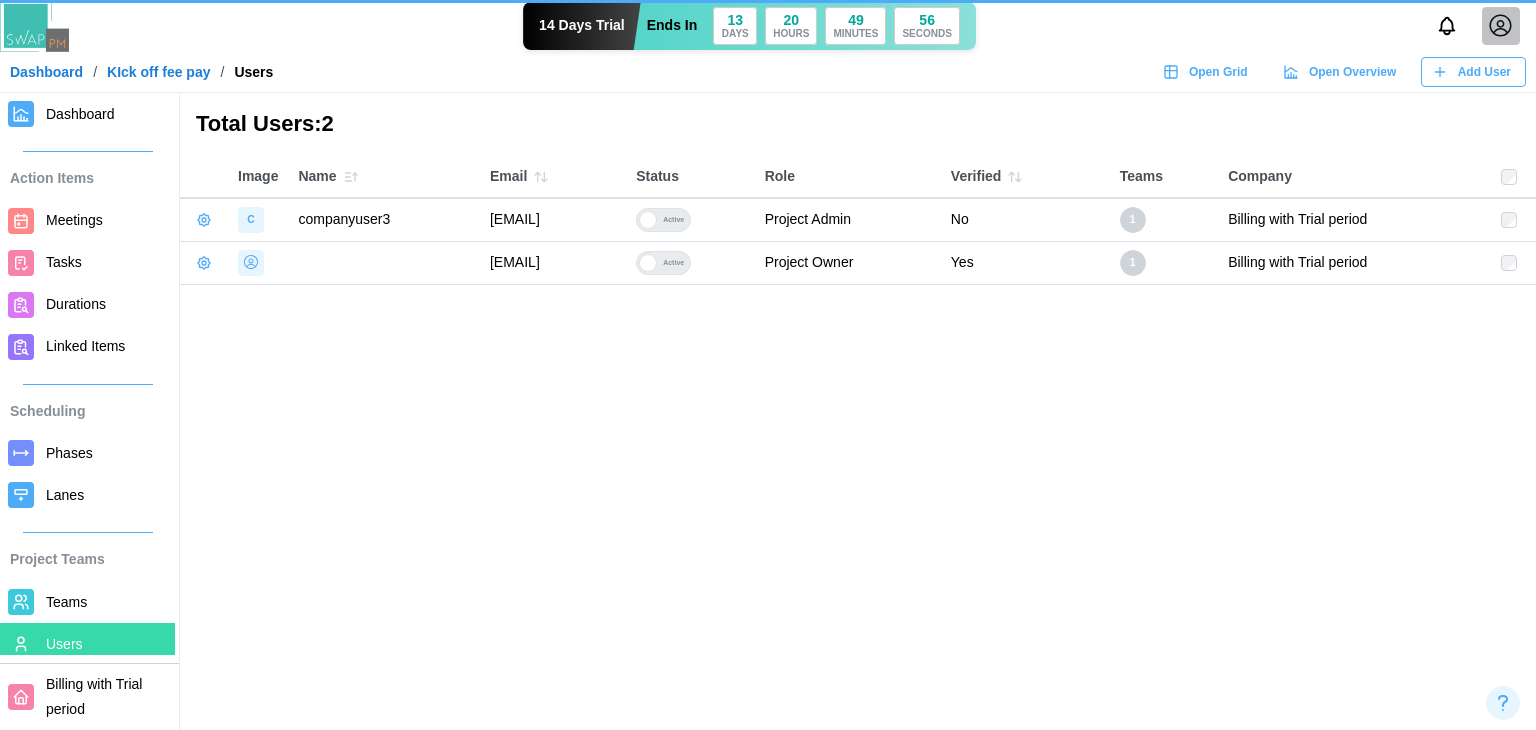 click on "Add User" at bounding box center [1484, 72] 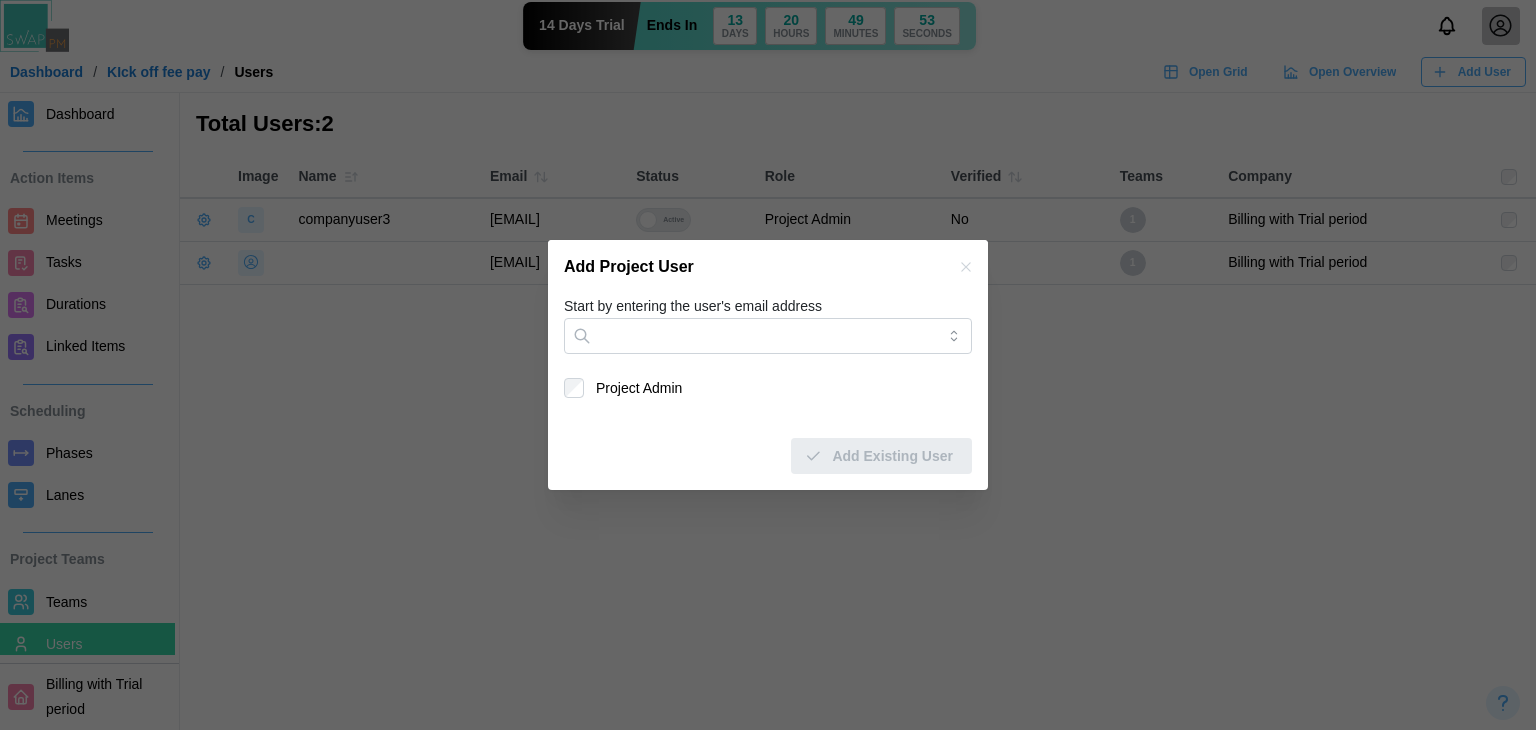 click on "Start by entering the user's email address Project Admin Add Existing User" at bounding box center [768, 384] 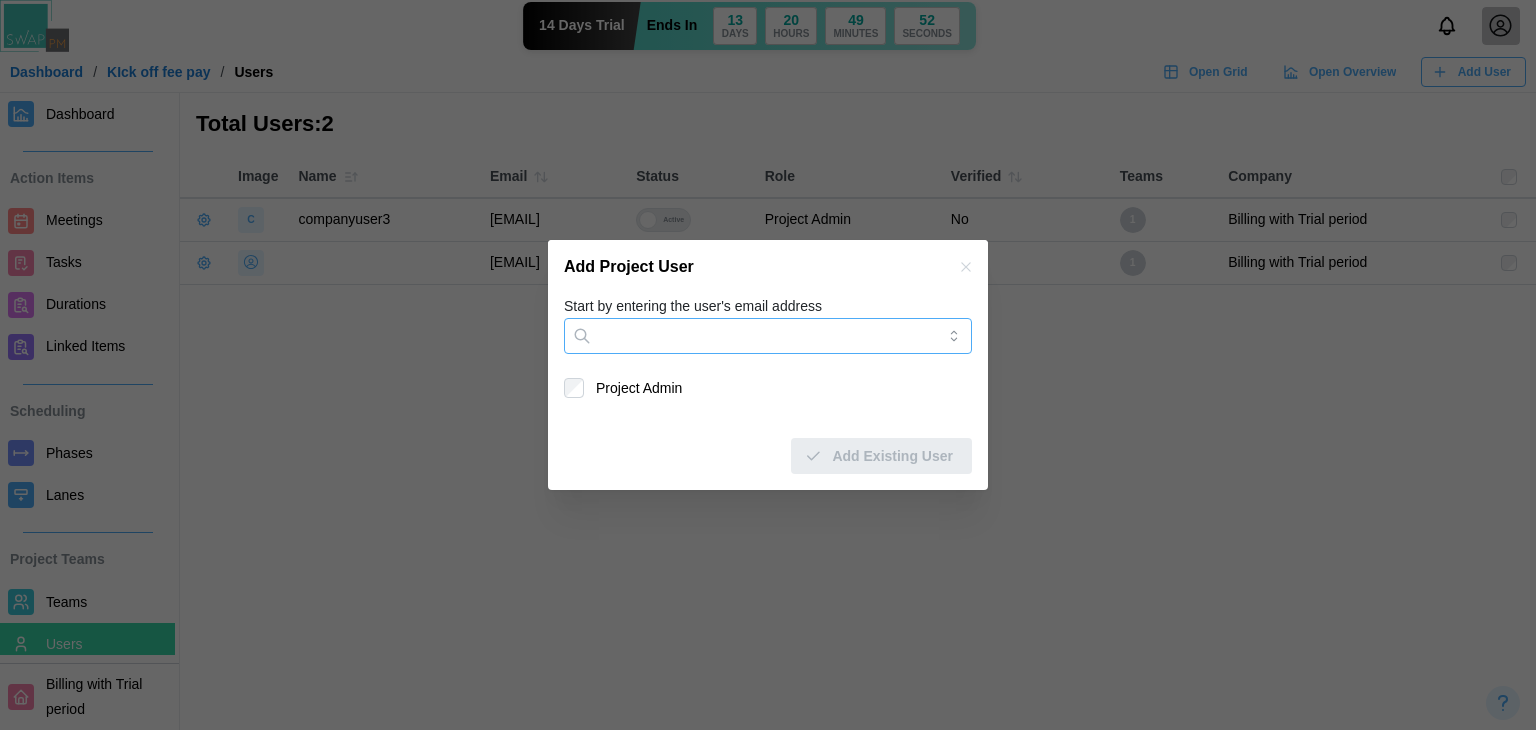 click on "Start by entering the user's email address" at bounding box center (768, 336) 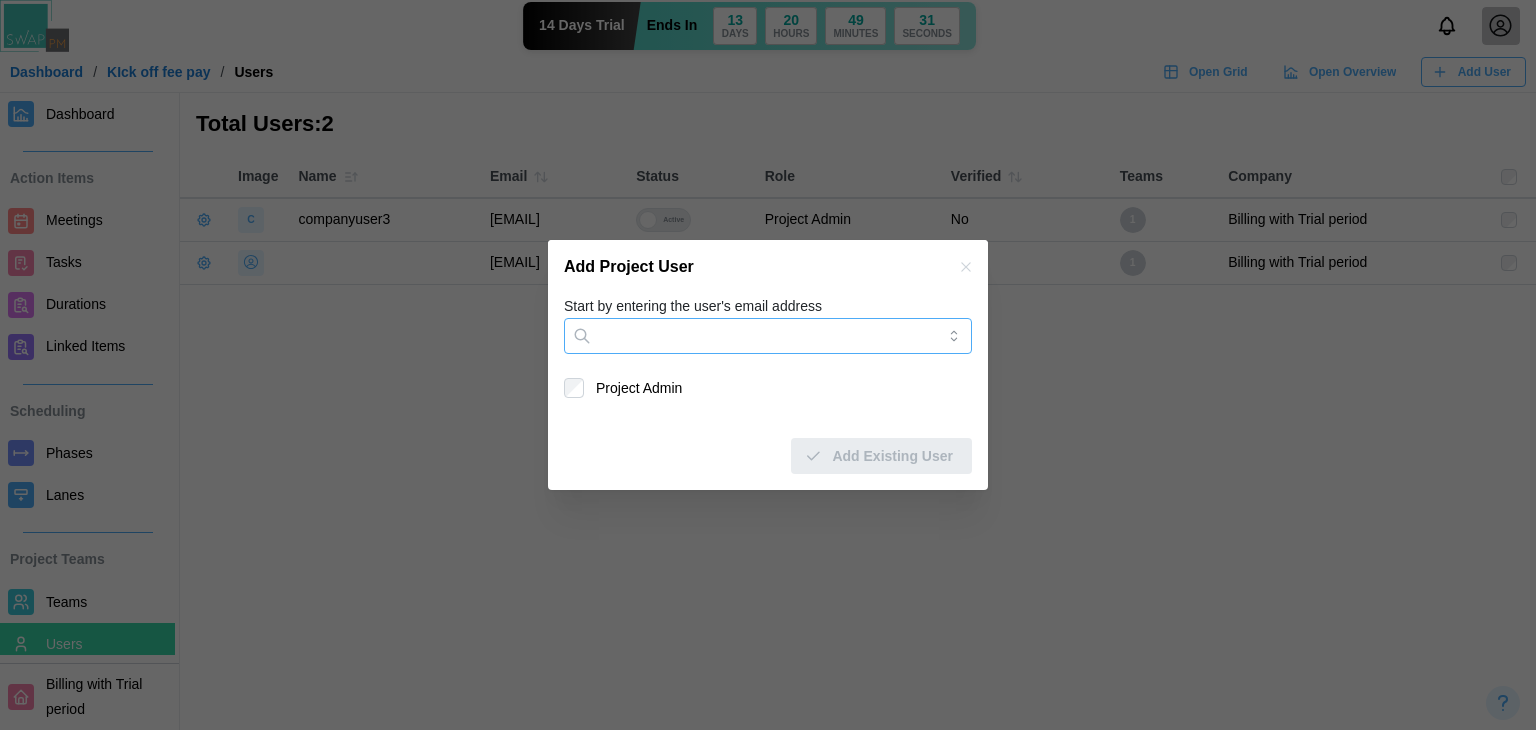 click on "Start by entering the user's email address" at bounding box center (768, 336) 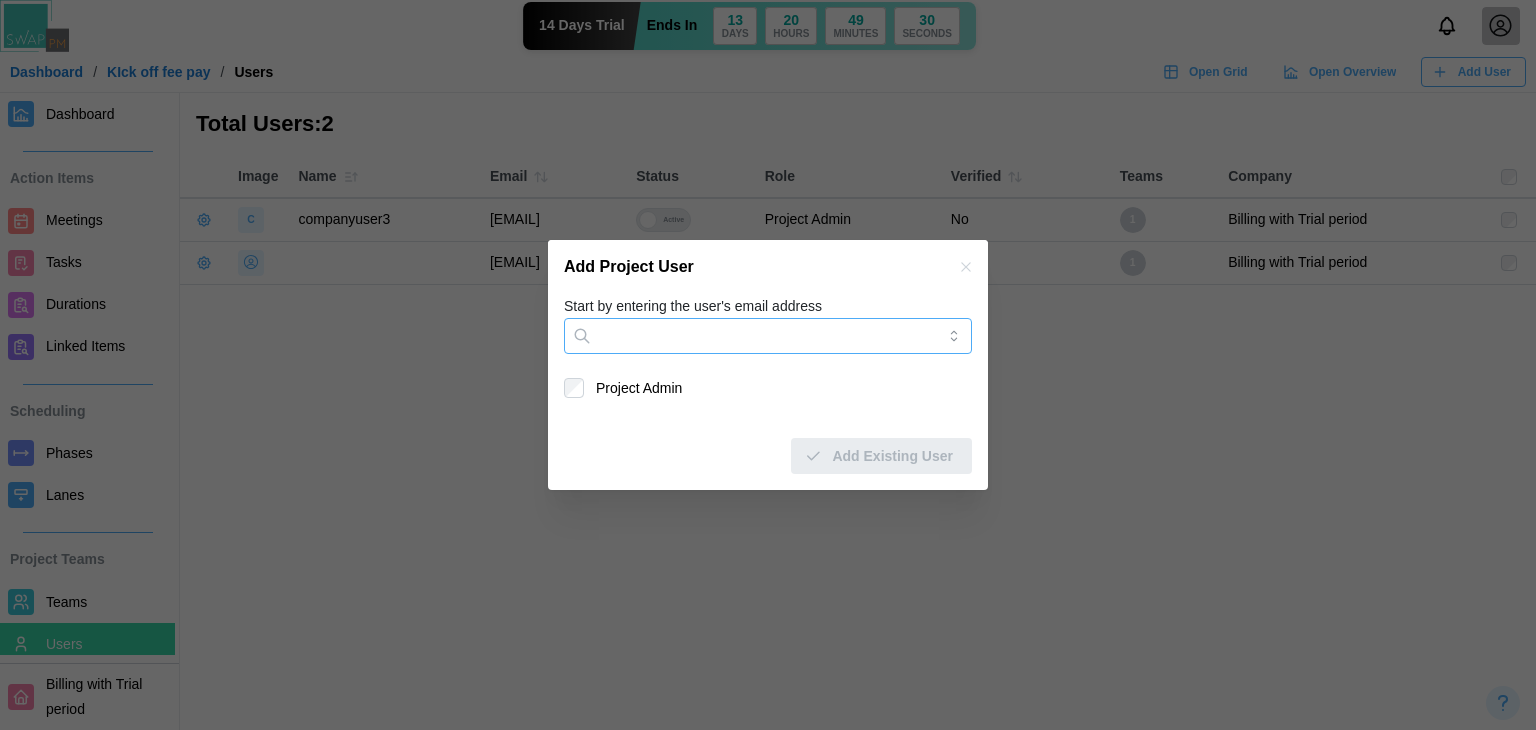 paste on "**********" 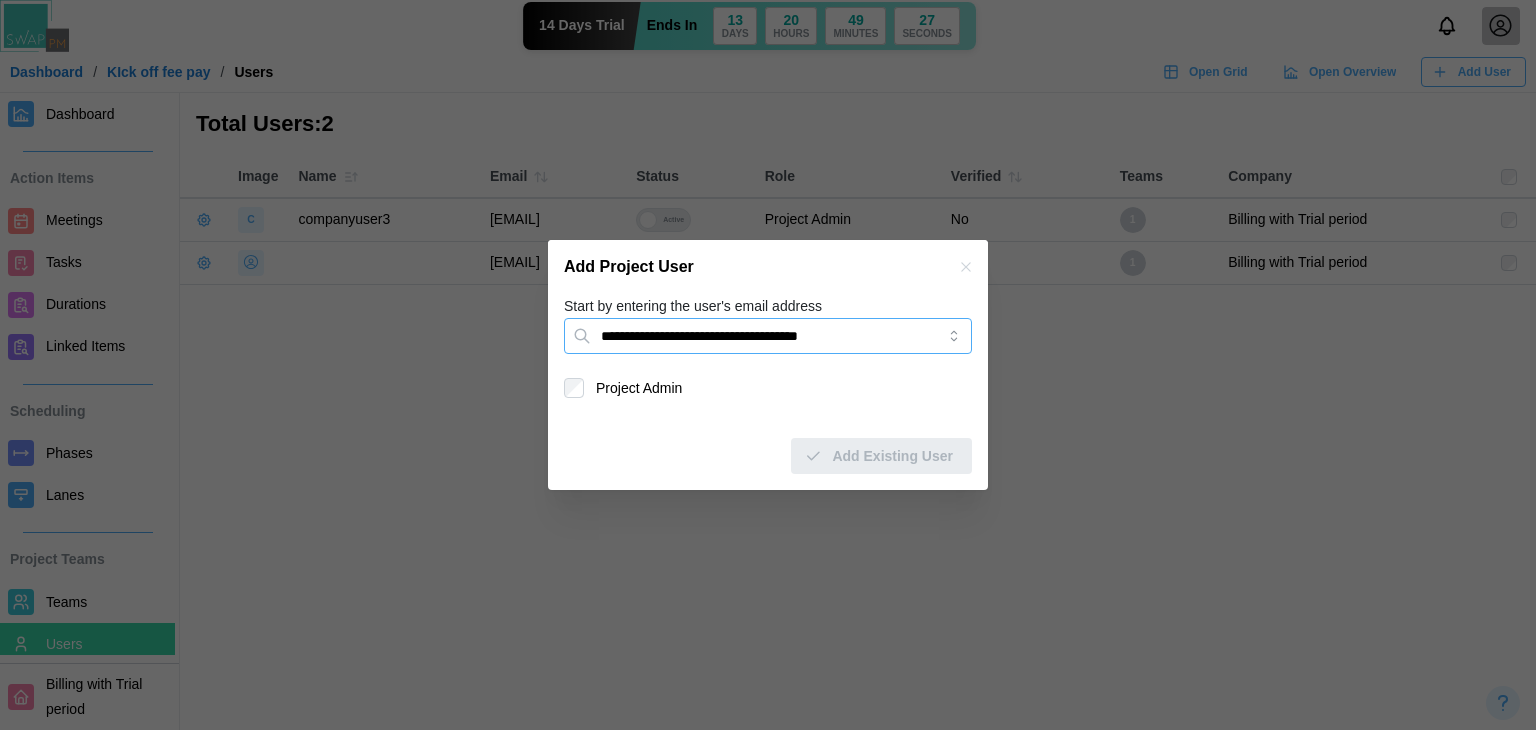 drag, startPoint x: 814, startPoint y: 335, endPoint x: 757, endPoint y: 340, distance: 57.21888 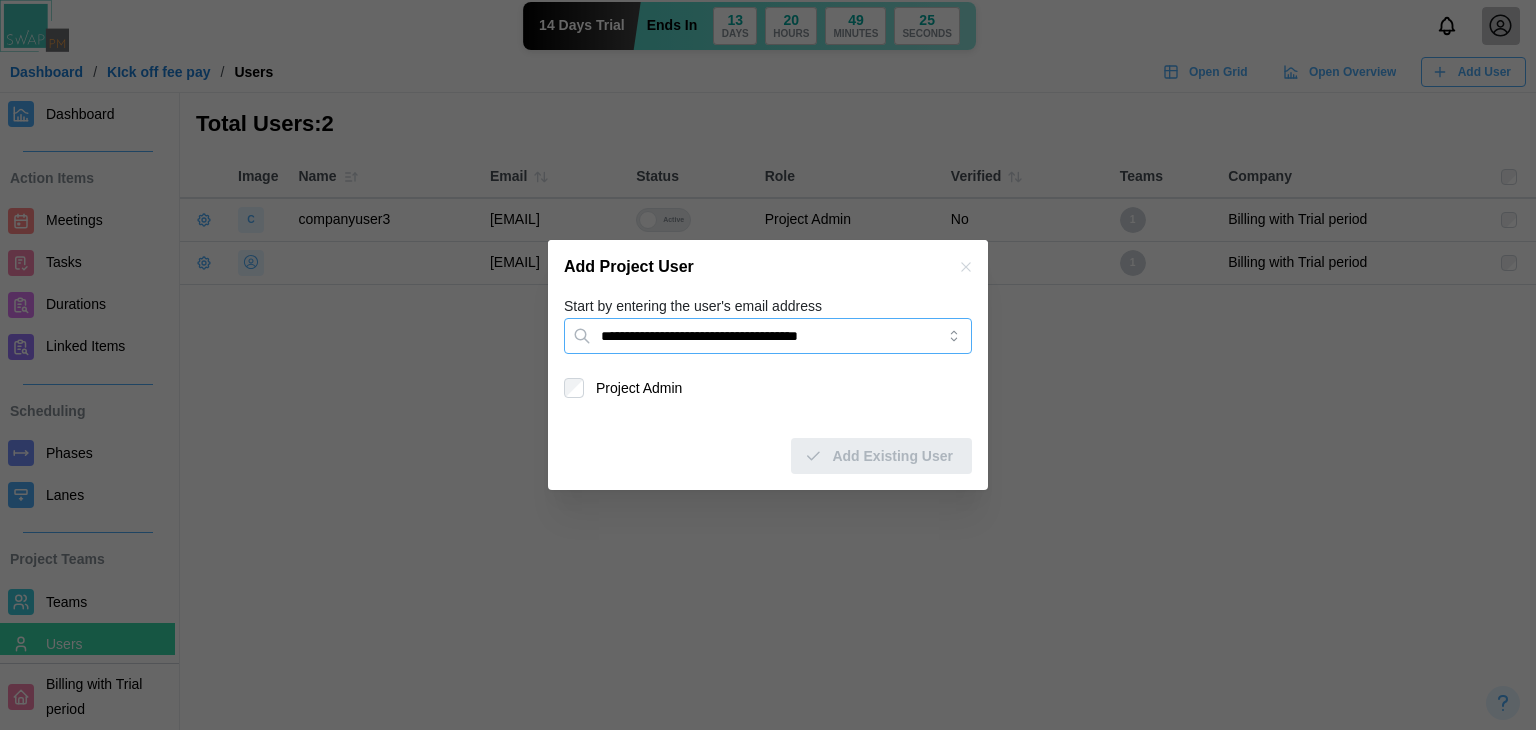 click on "**********" at bounding box center (768, 336) 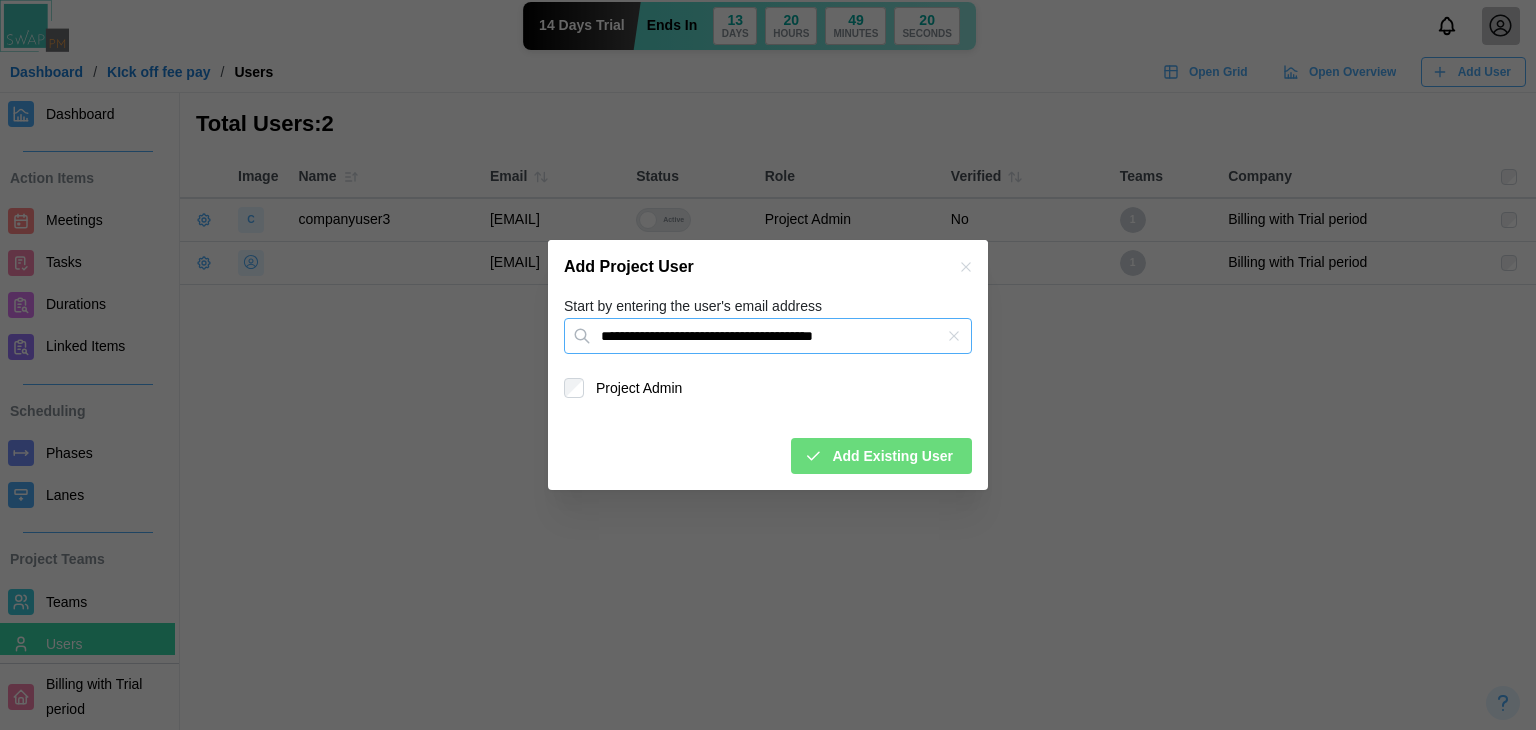 type on "**********" 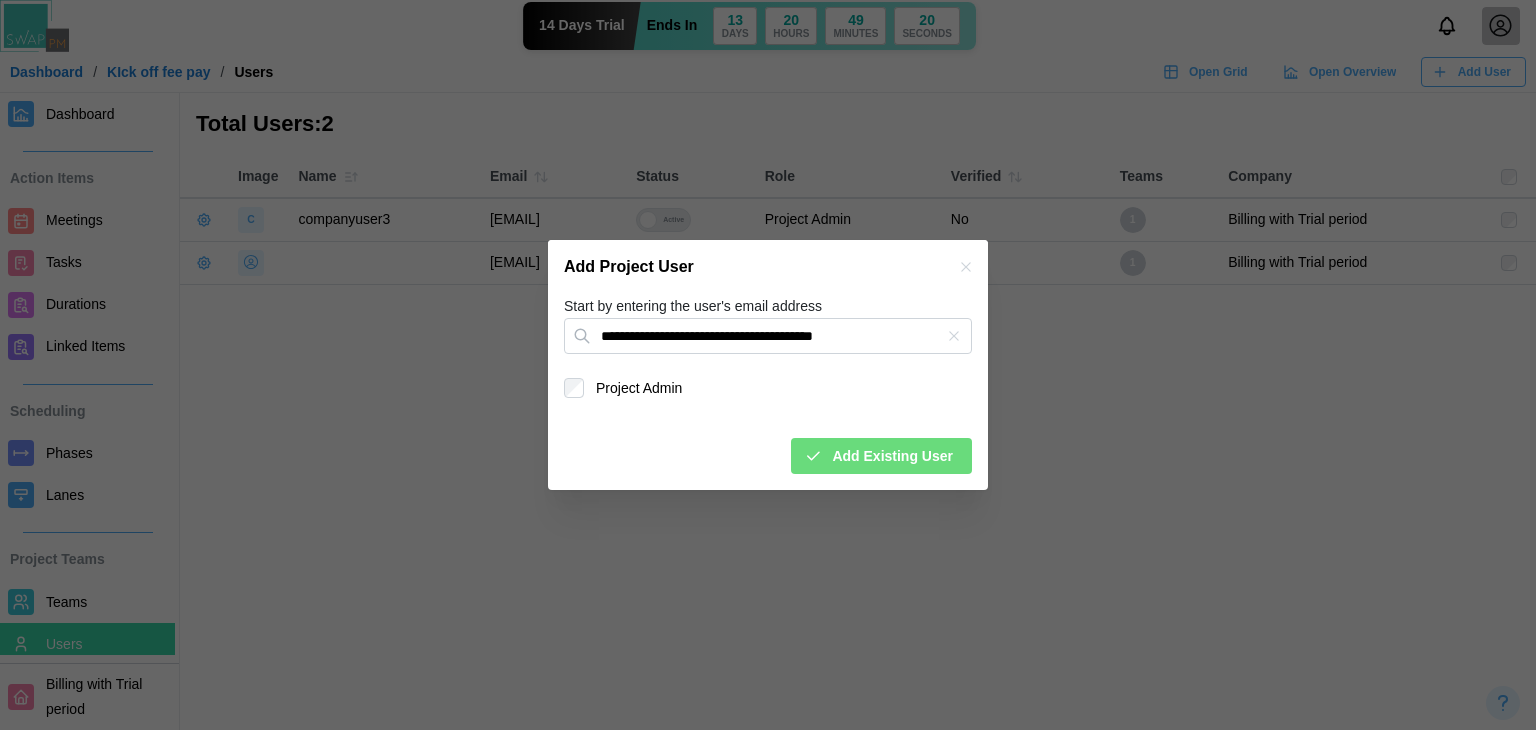 click on "Add Existing User" at bounding box center [892, 456] 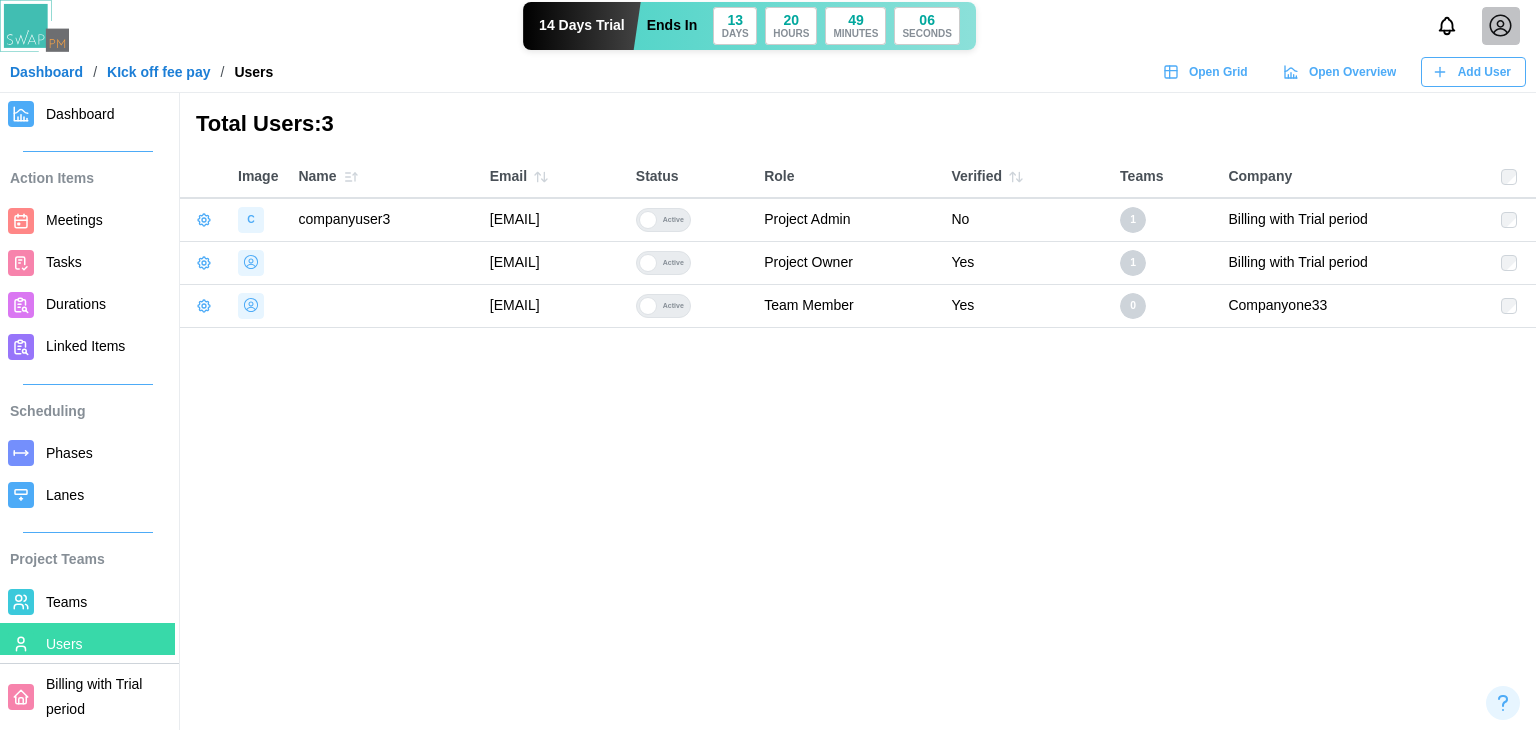 click on "Dashboard" at bounding box center (46, 72) 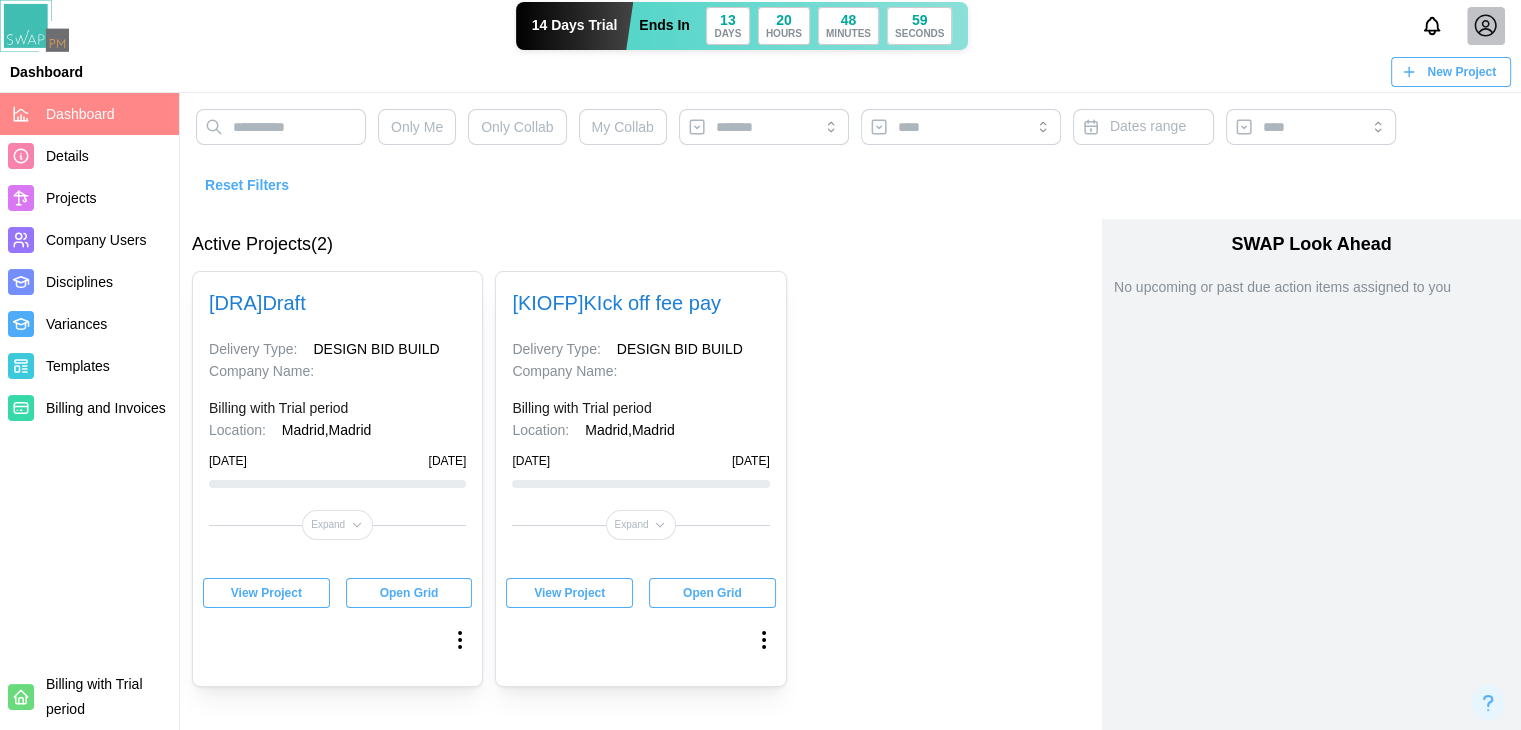 click on "View Project" at bounding box center [266, 593] 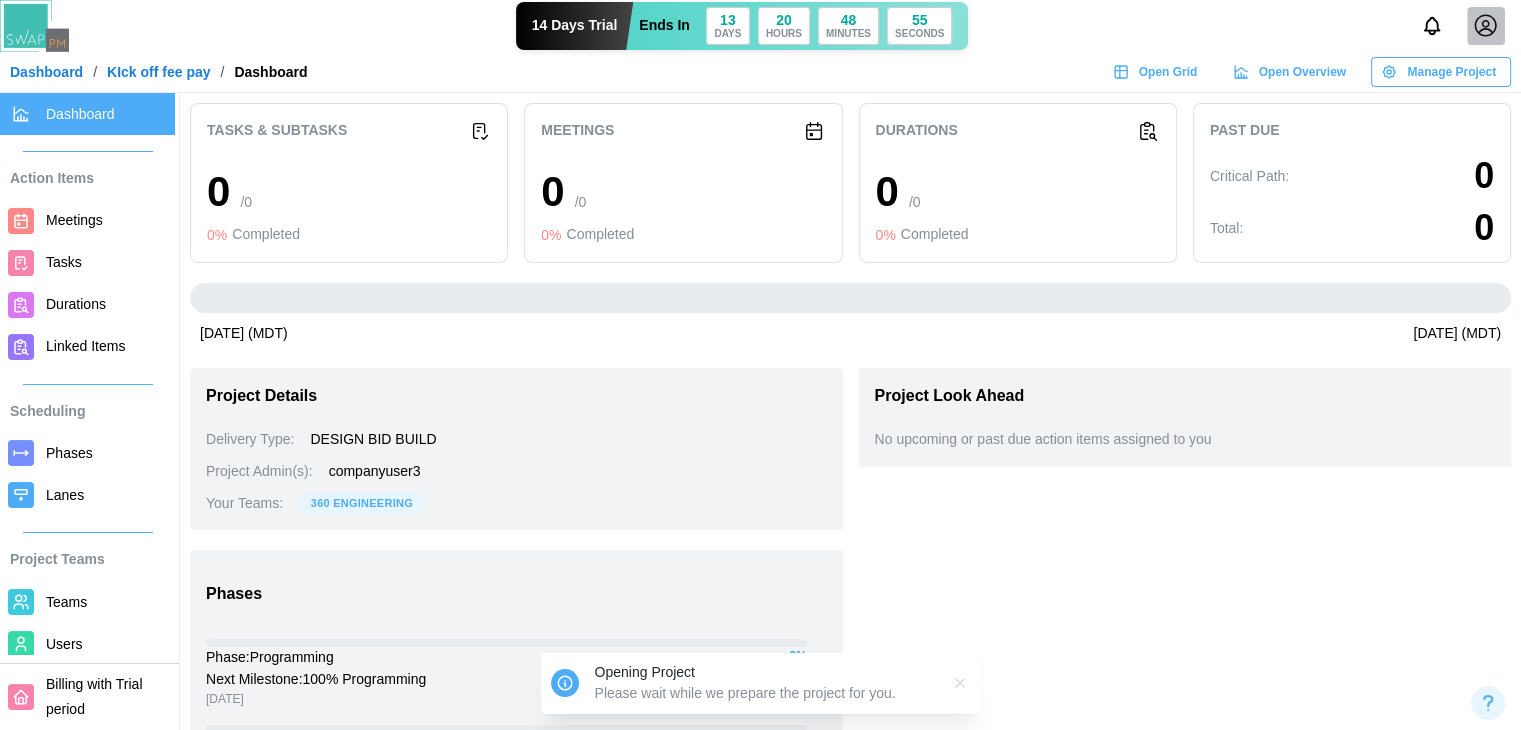 click on "Users" at bounding box center (64, 644) 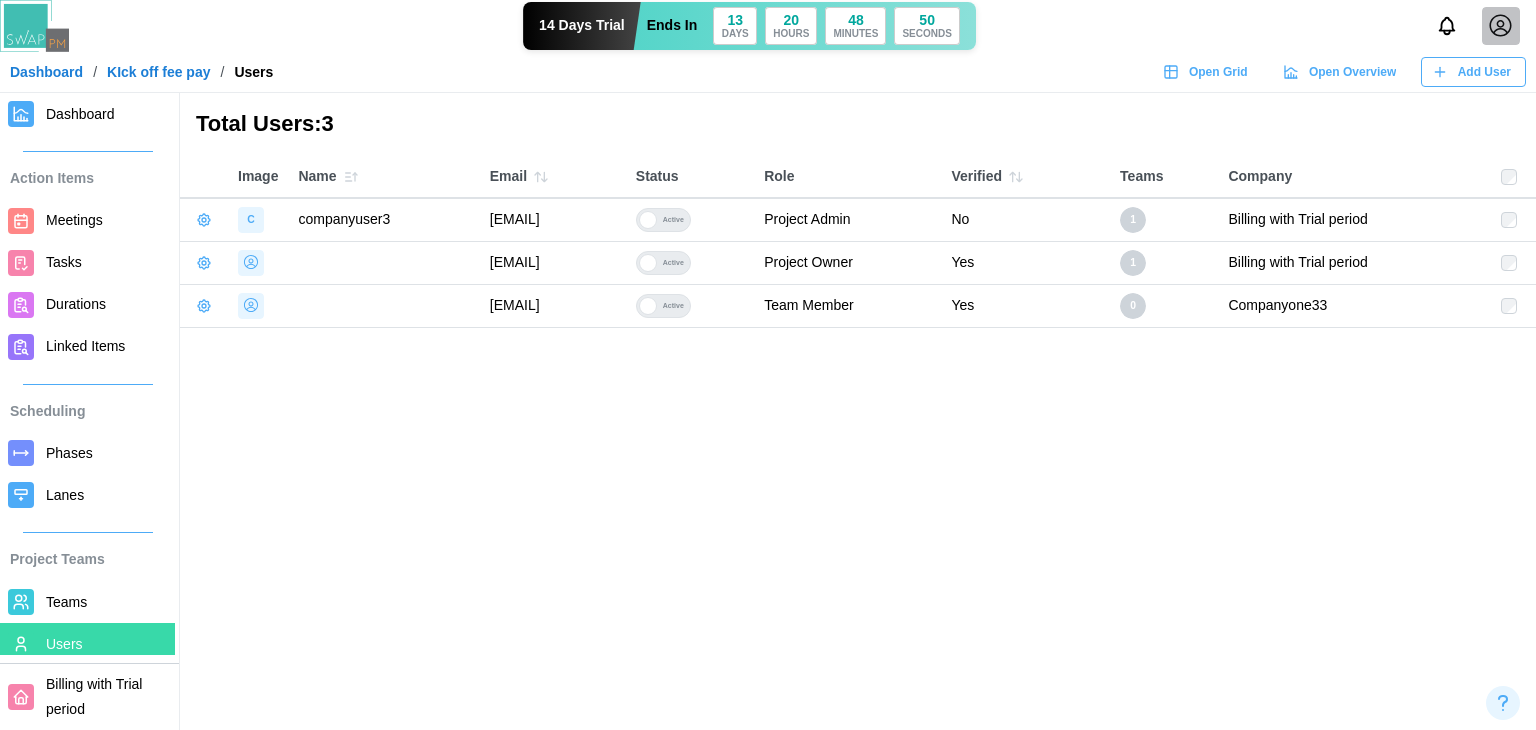 drag, startPoint x: 789, startPoint y: 208, endPoint x: 435, endPoint y: 224, distance: 354.3614 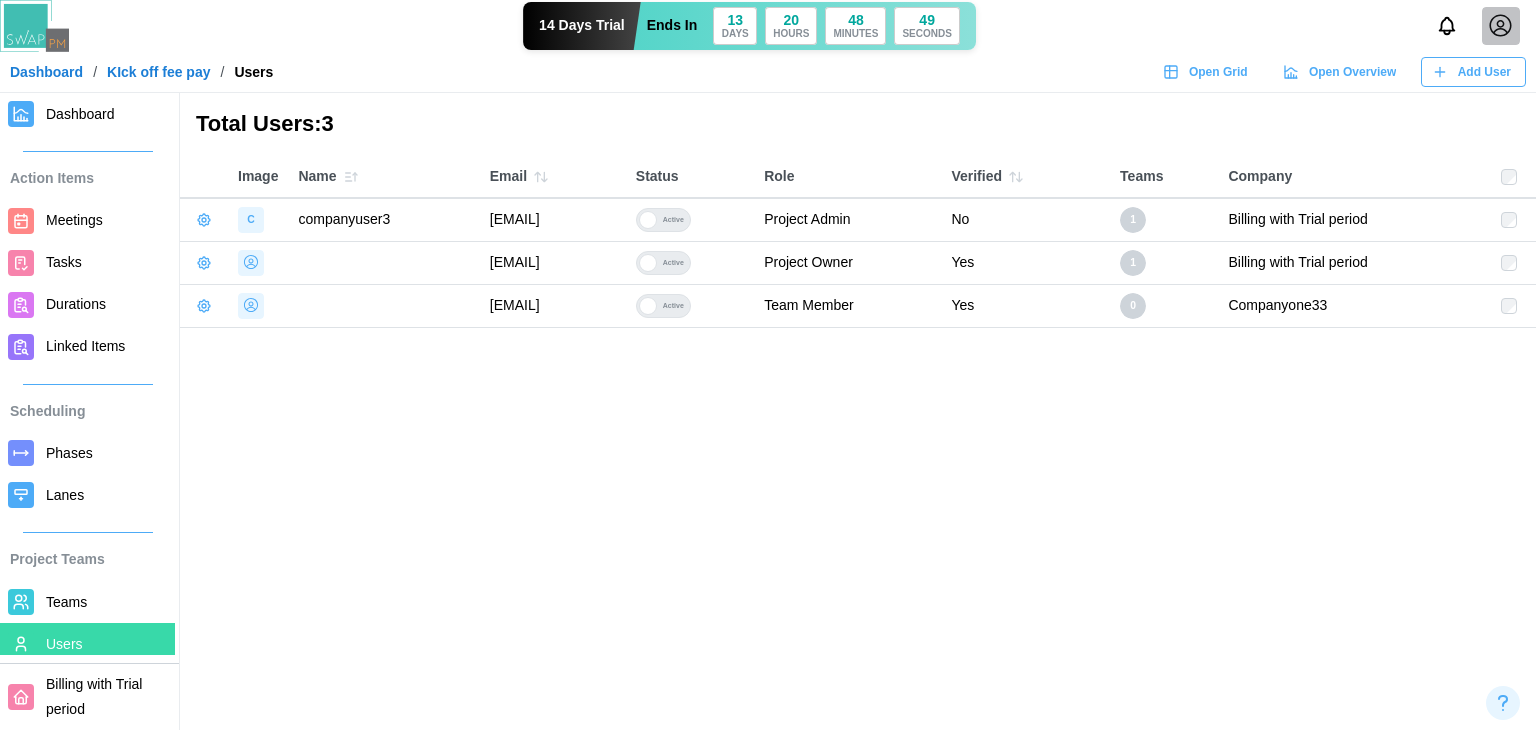 copy on "[EMAIL]" 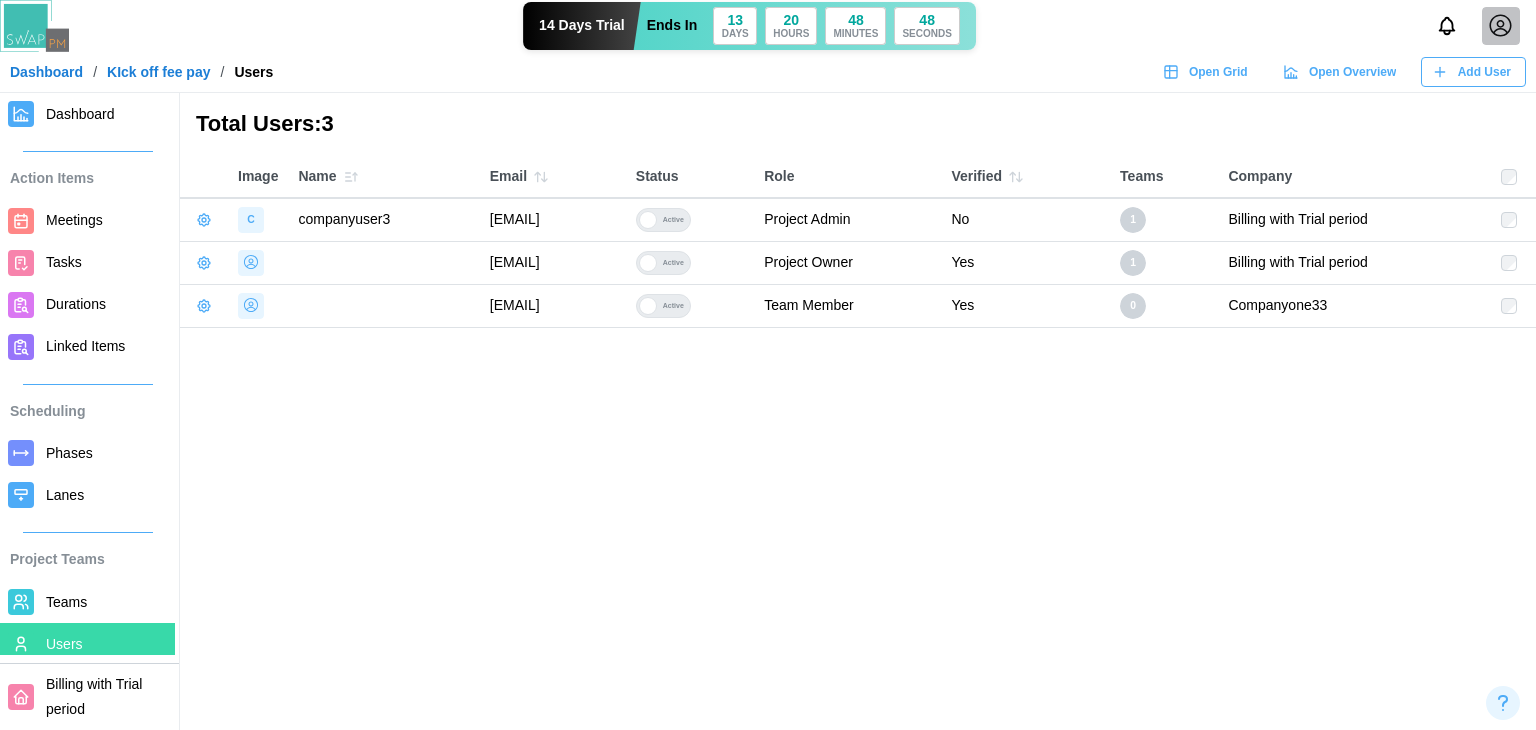 click on "Add User" at bounding box center (1484, 72) 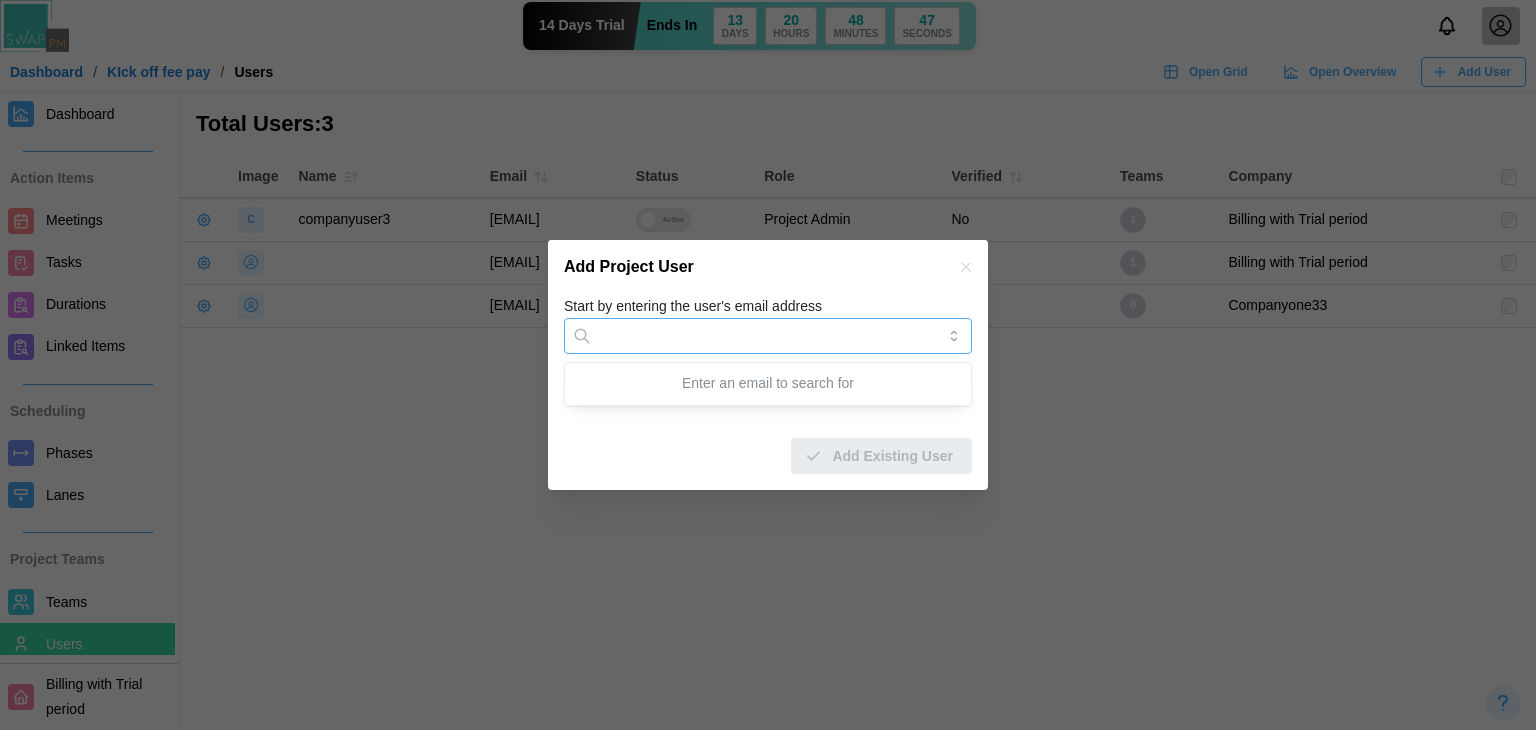 click on "Start by entering the user's email address" at bounding box center (768, 336) 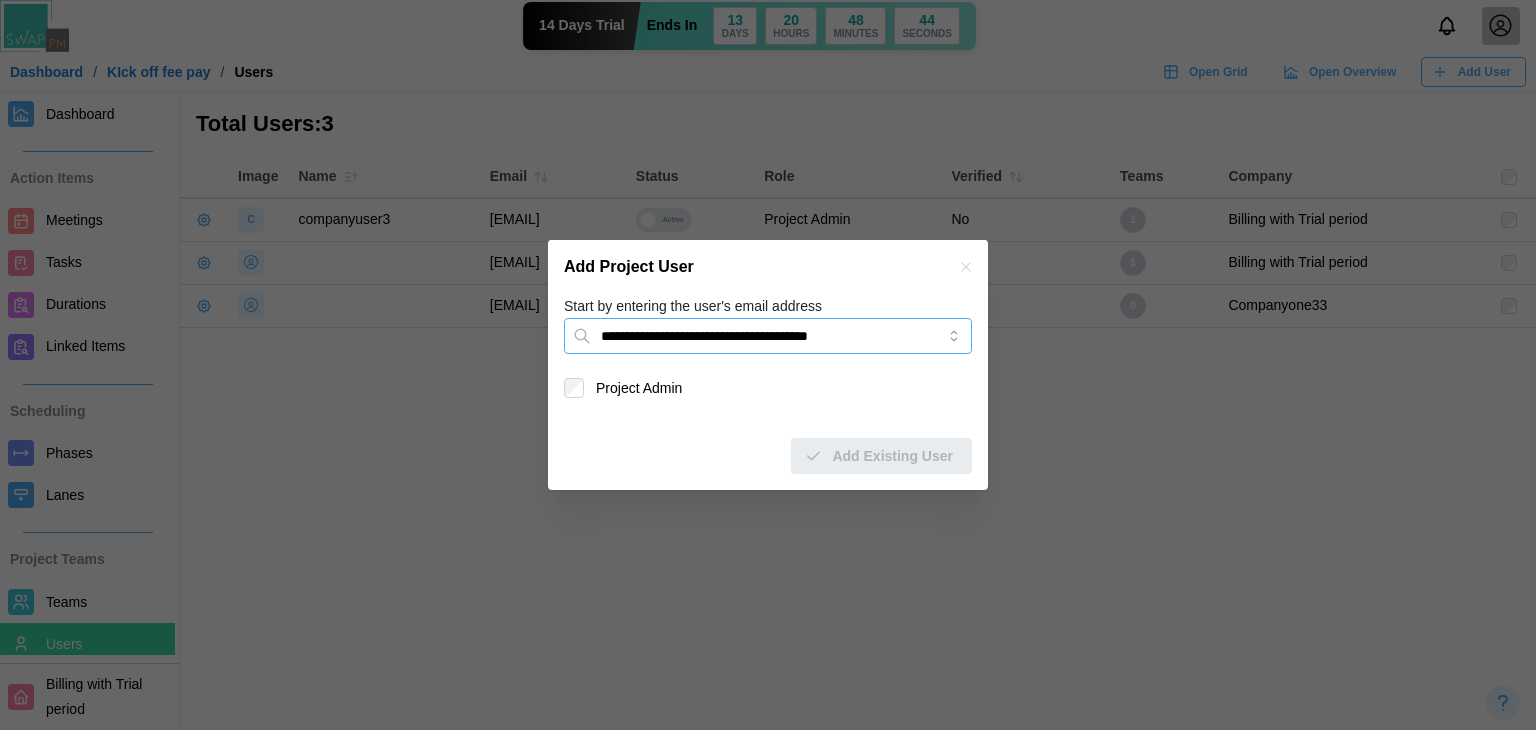 drag, startPoint x: 816, startPoint y: 340, endPoint x: 731, endPoint y: 341, distance: 85.00588 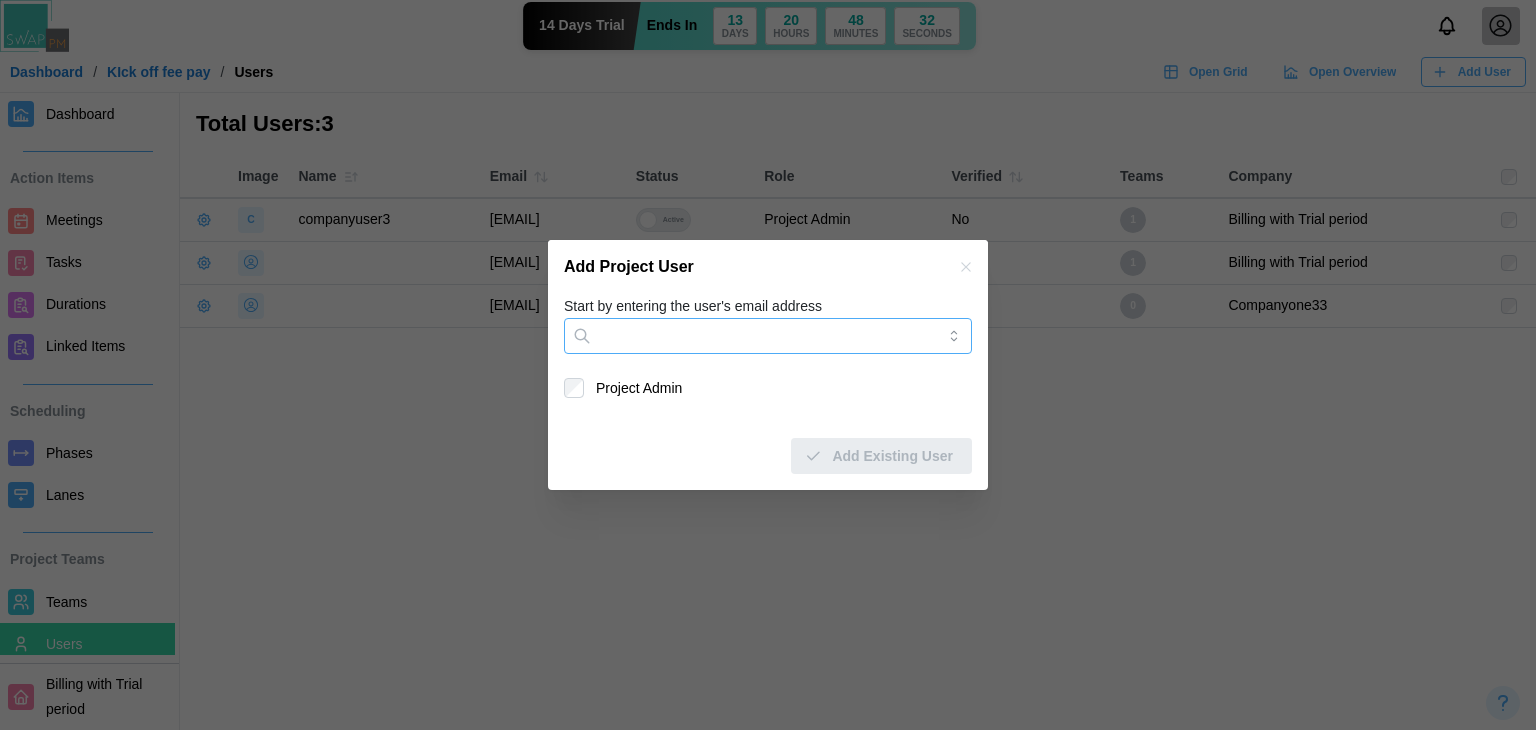 click on "Start by entering the user's email address" at bounding box center (768, 336) 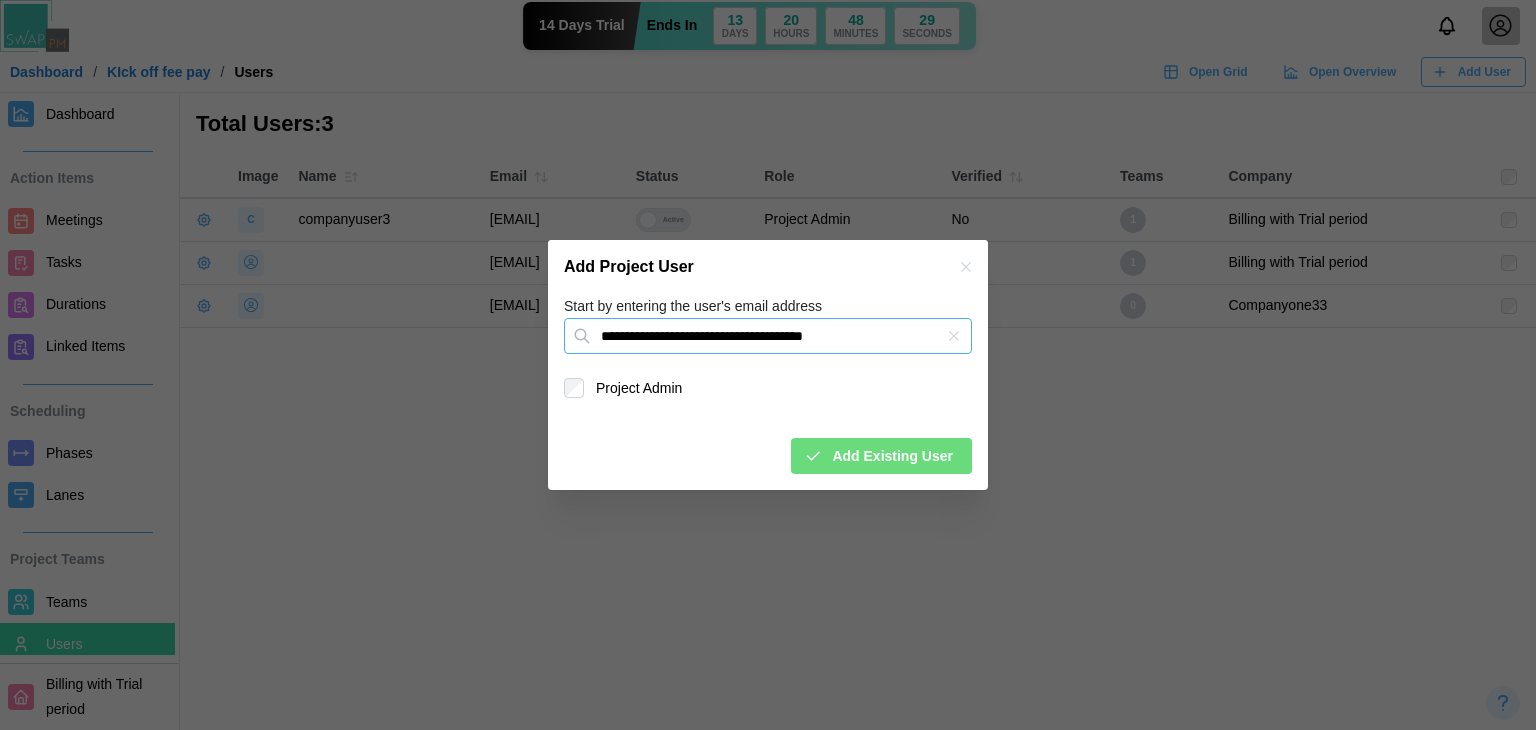 type on "**********" 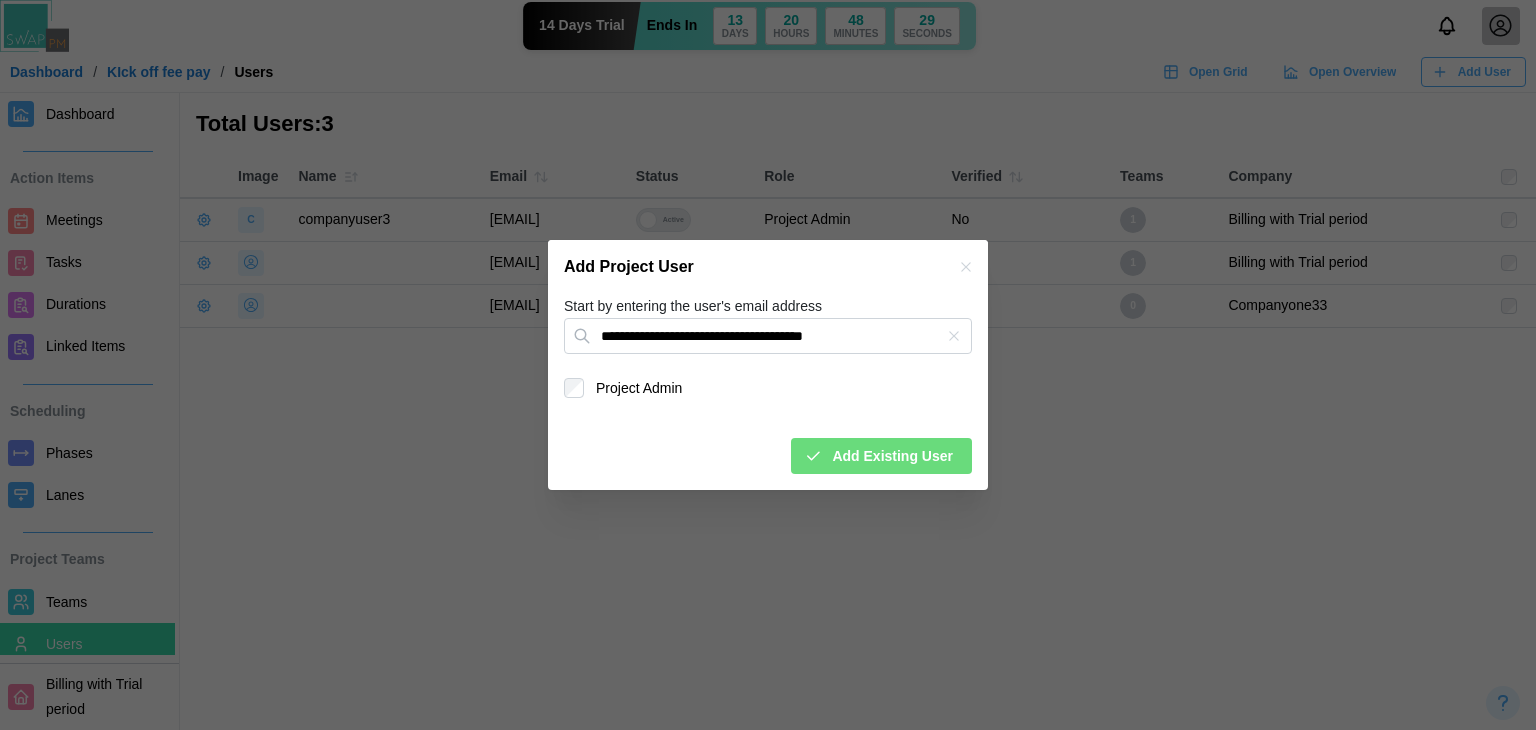 click on "Add Existing User" at bounding box center [892, 456] 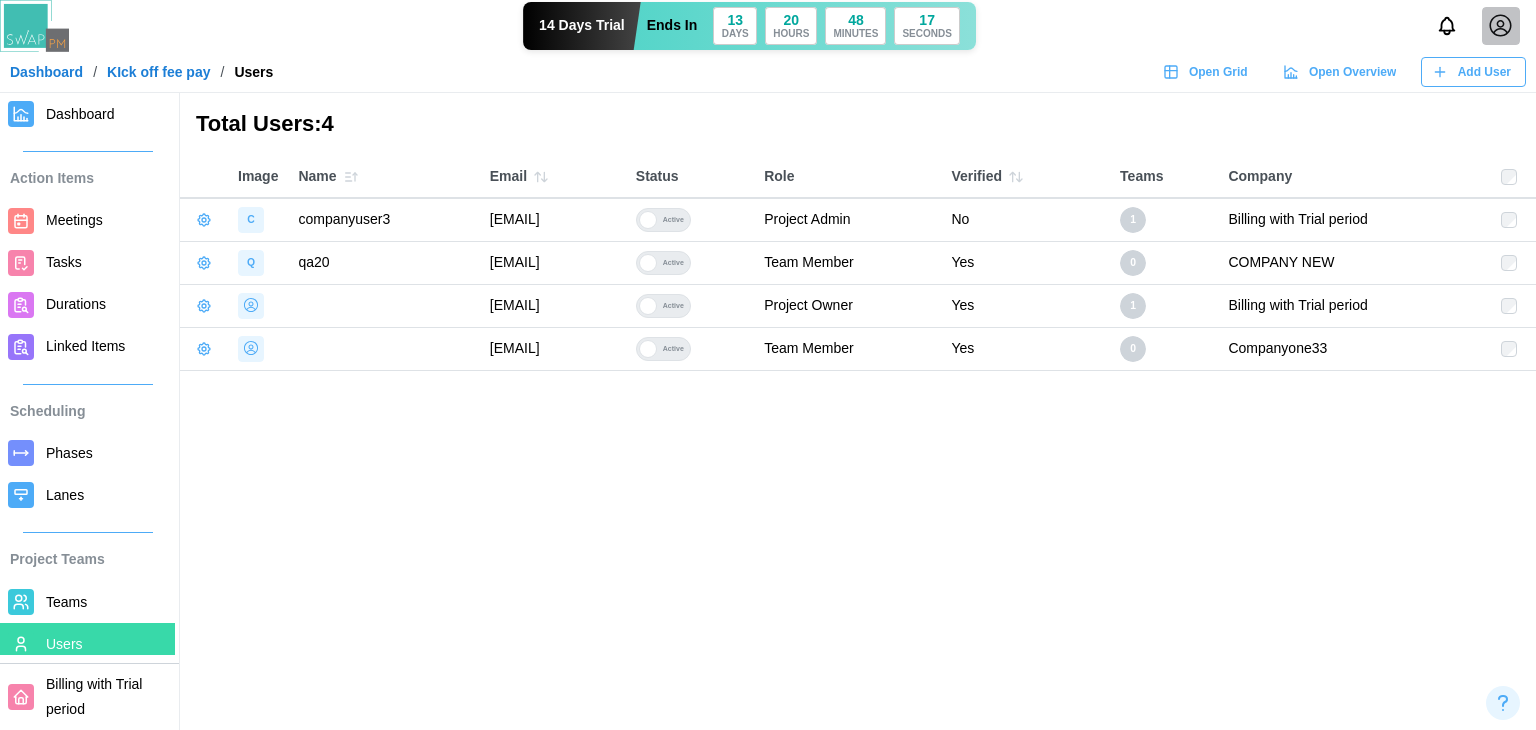click on "Dashboard" at bounding box center (46, 72) 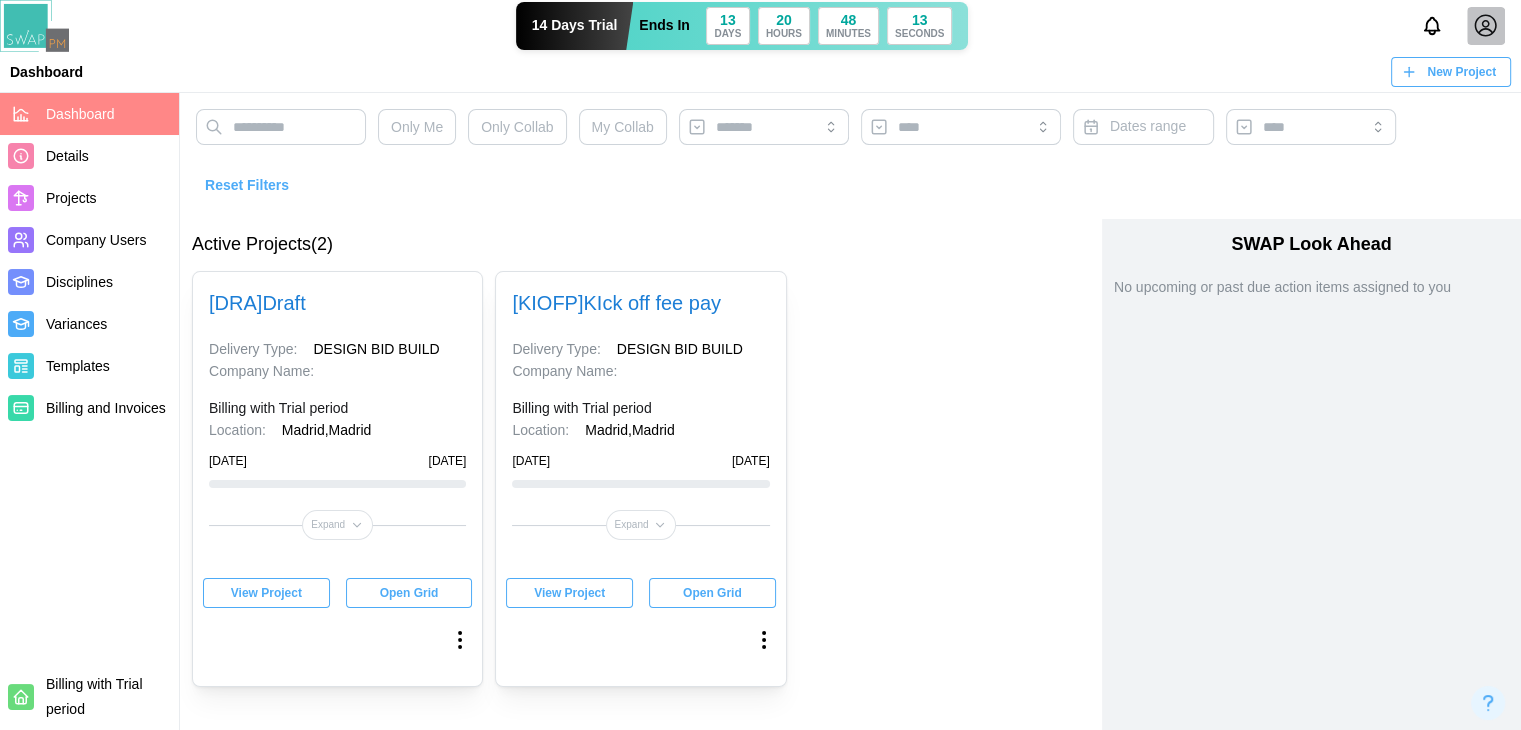 click on "New Project" at bounding box center (1461, 72) 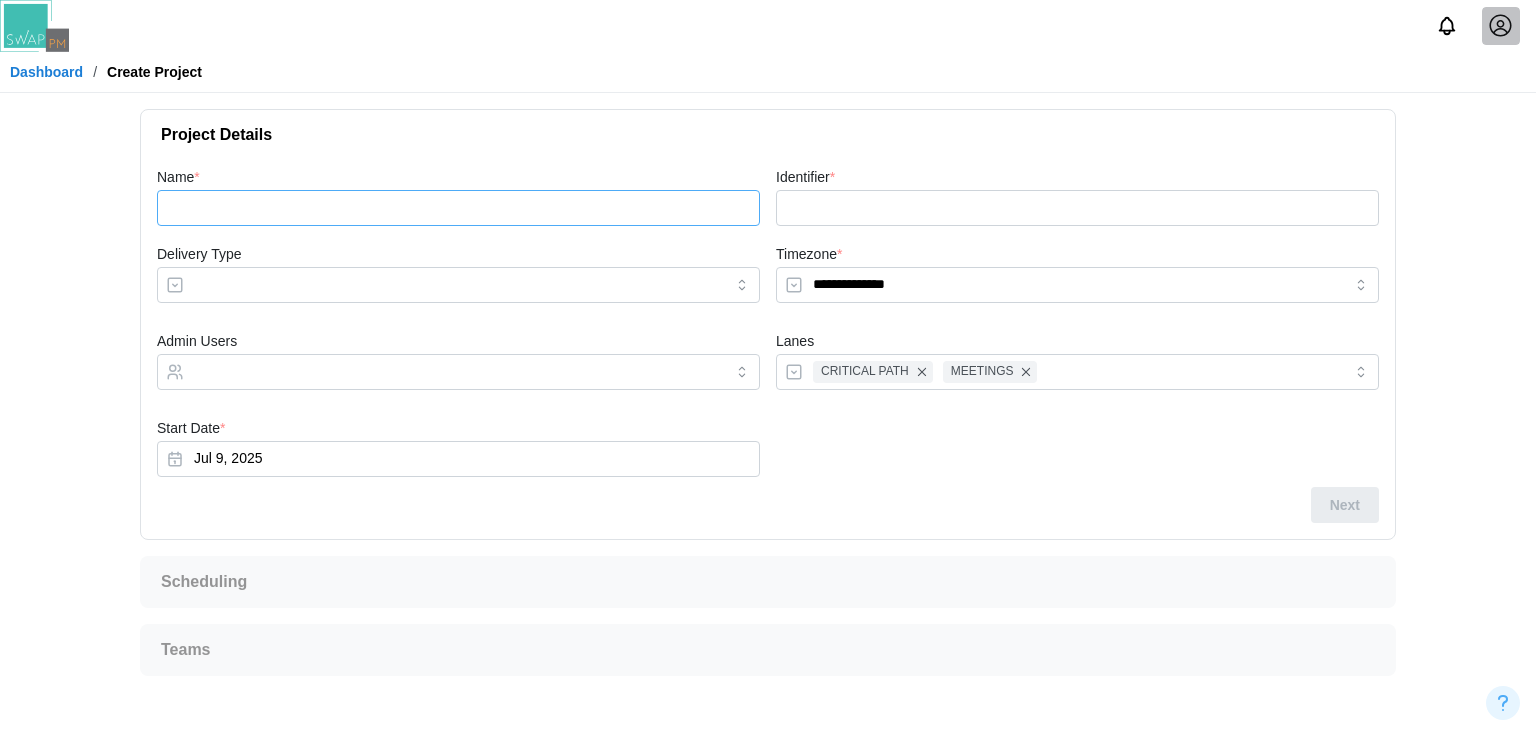 click on "Name  *" at bounding box center (458, 208) 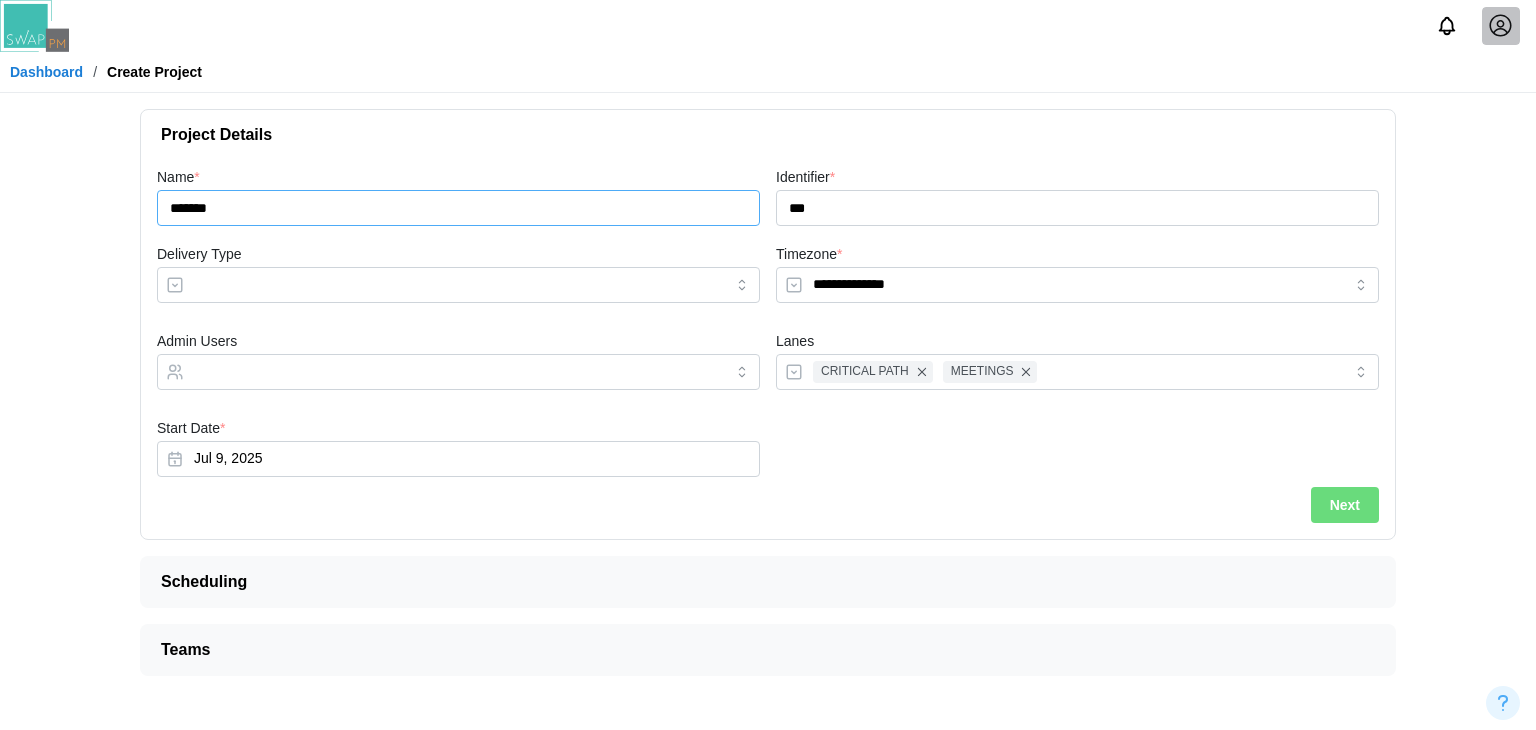 type on "*******" 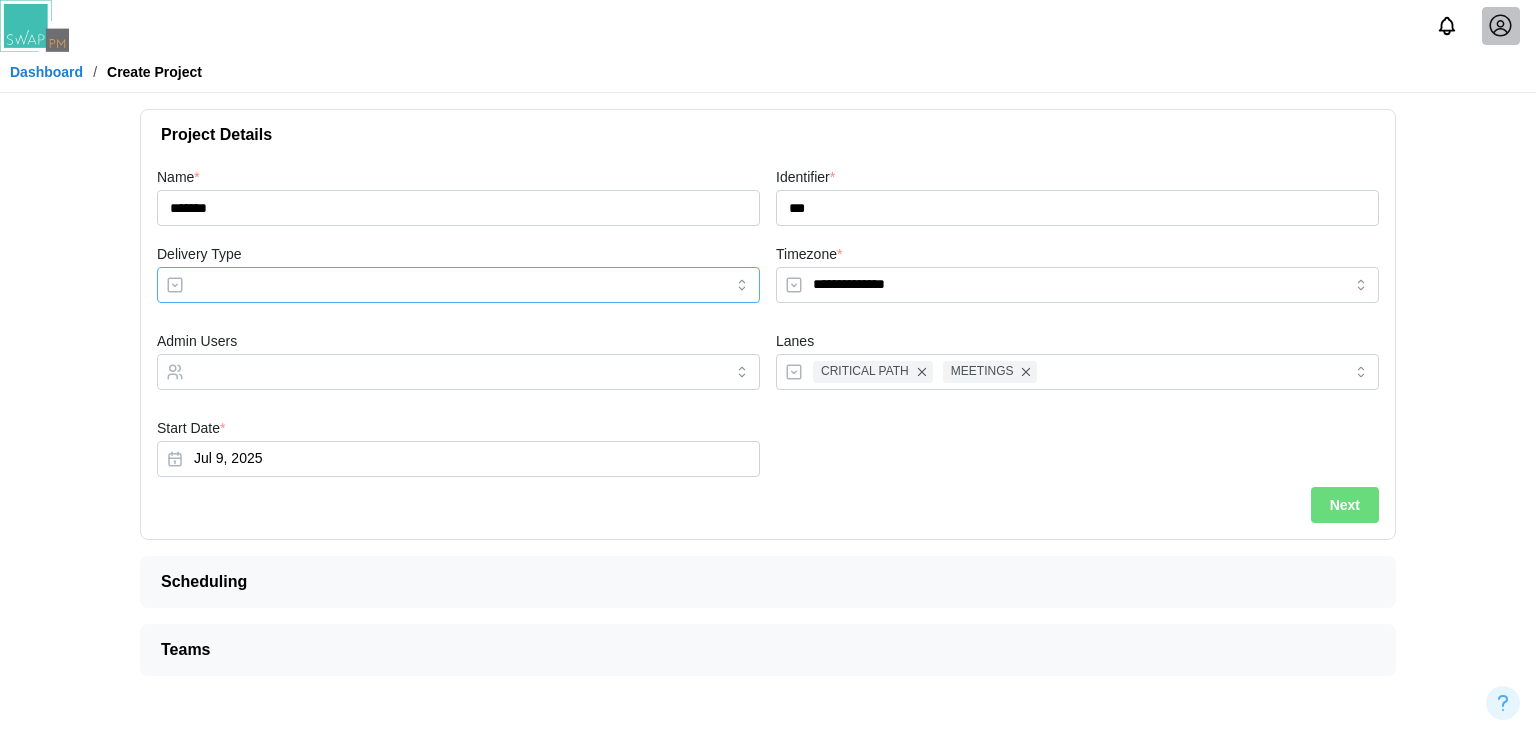 click on "Delivery Type" at bounding box center (458, 285) 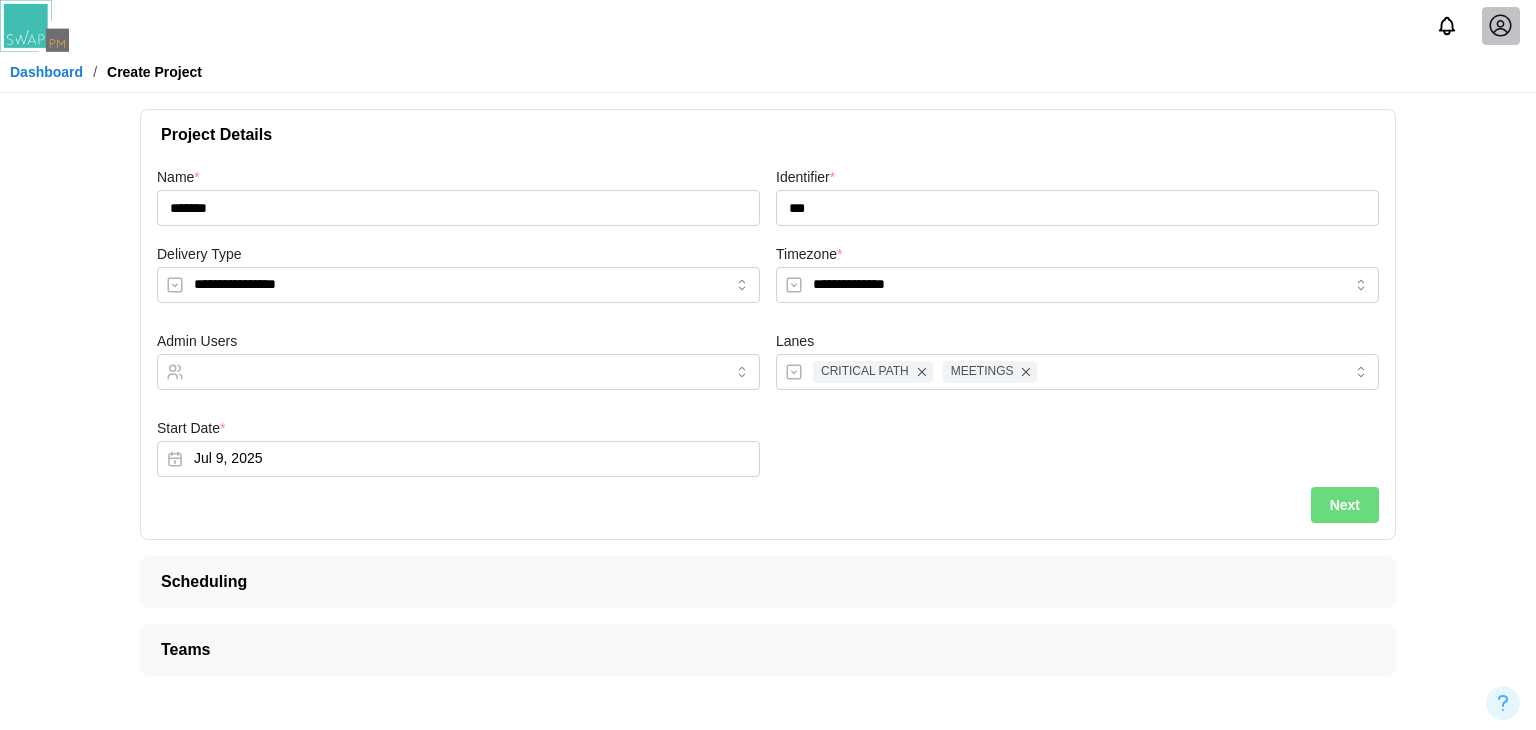 click on "Admin Users" at bounding box center [458, 364] 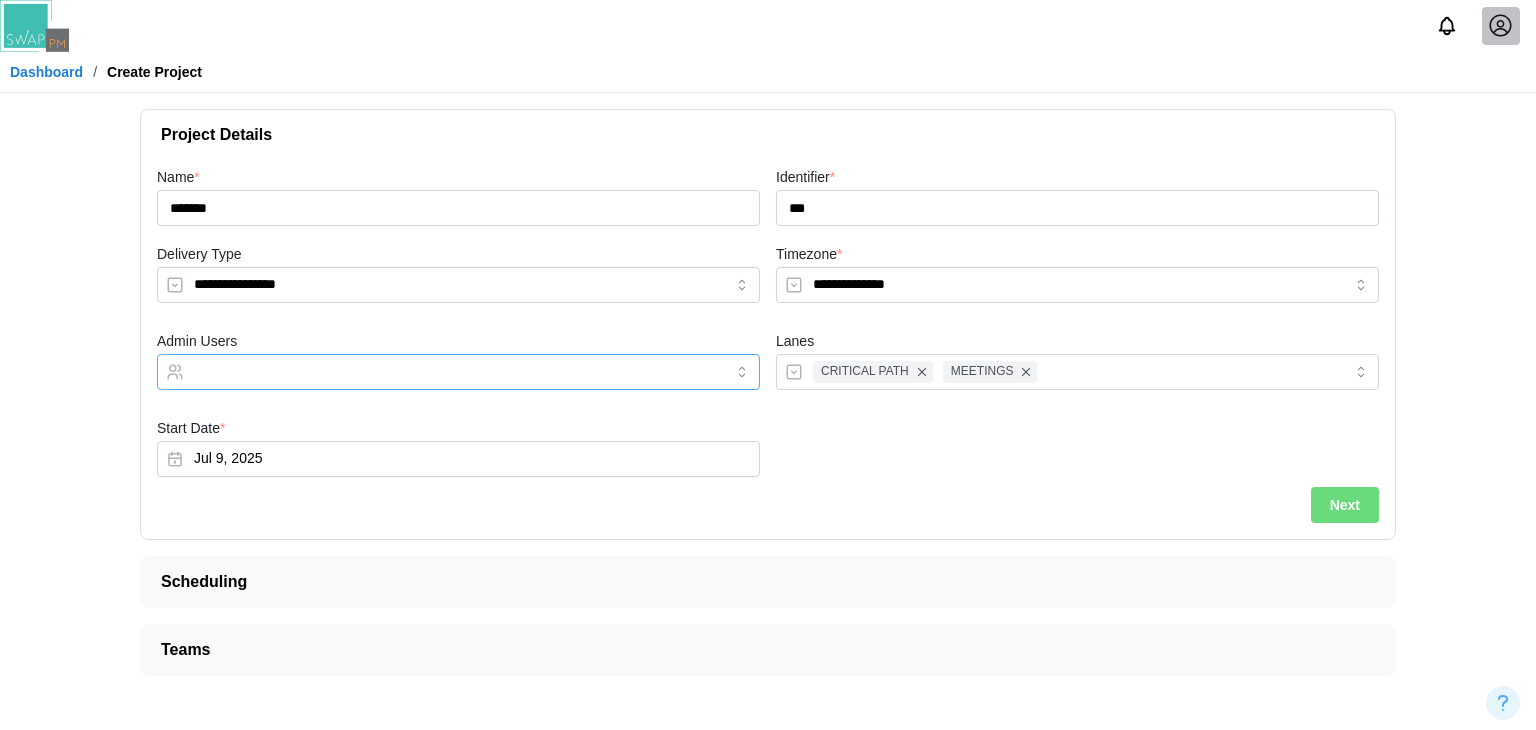click on "Admin Users" at bounding box center (440, 372) 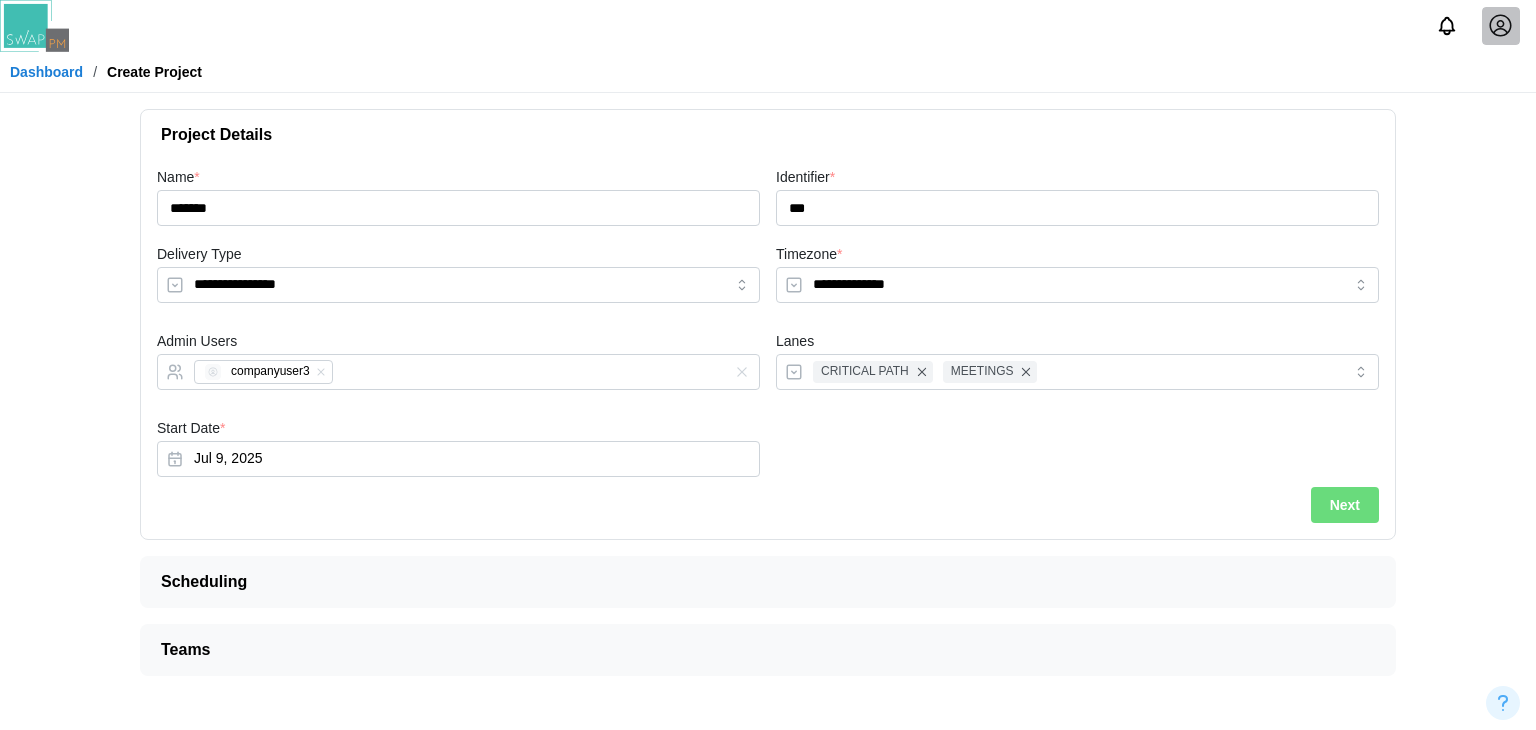 click on "Next" at bounding box center [1345, 505] 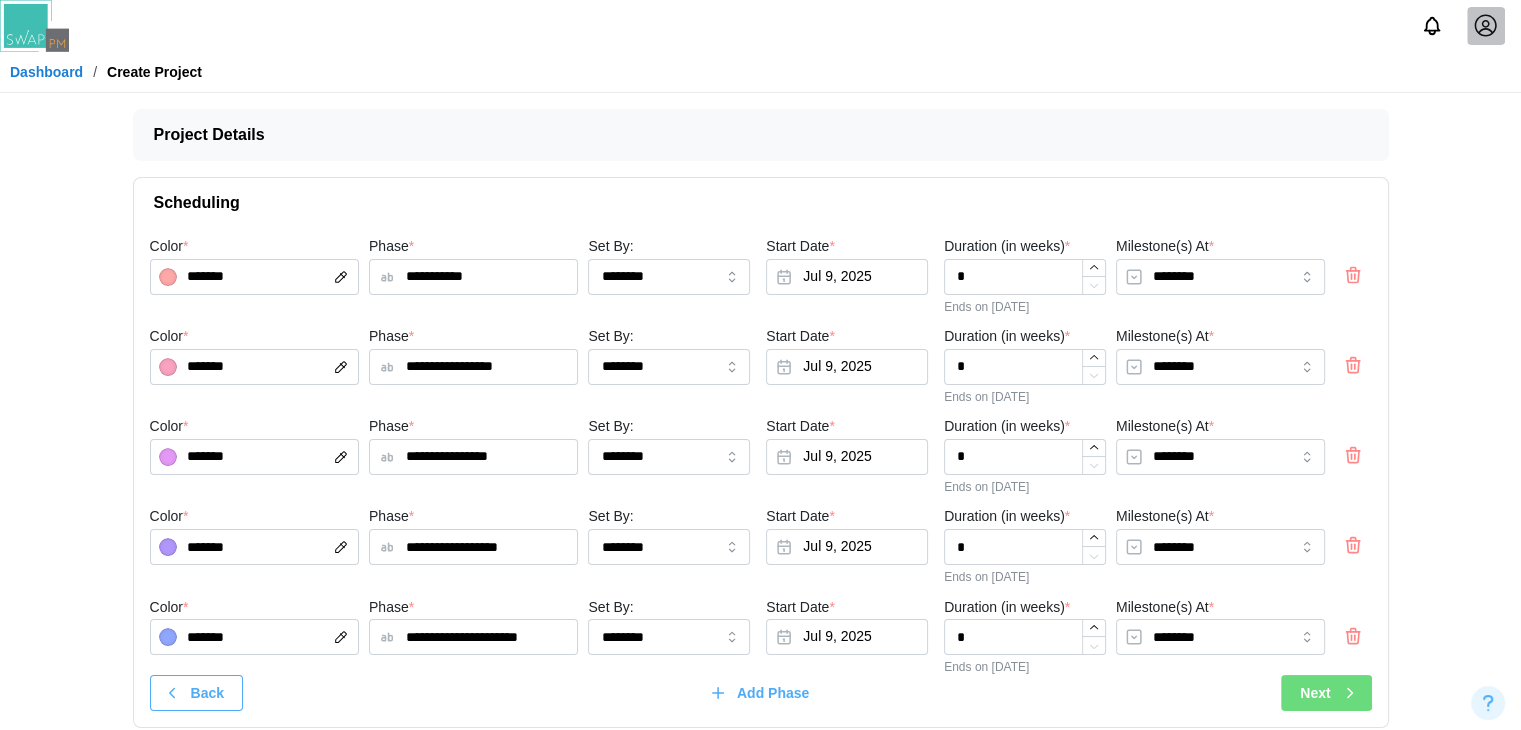 click at bounding box center (1350, 693) 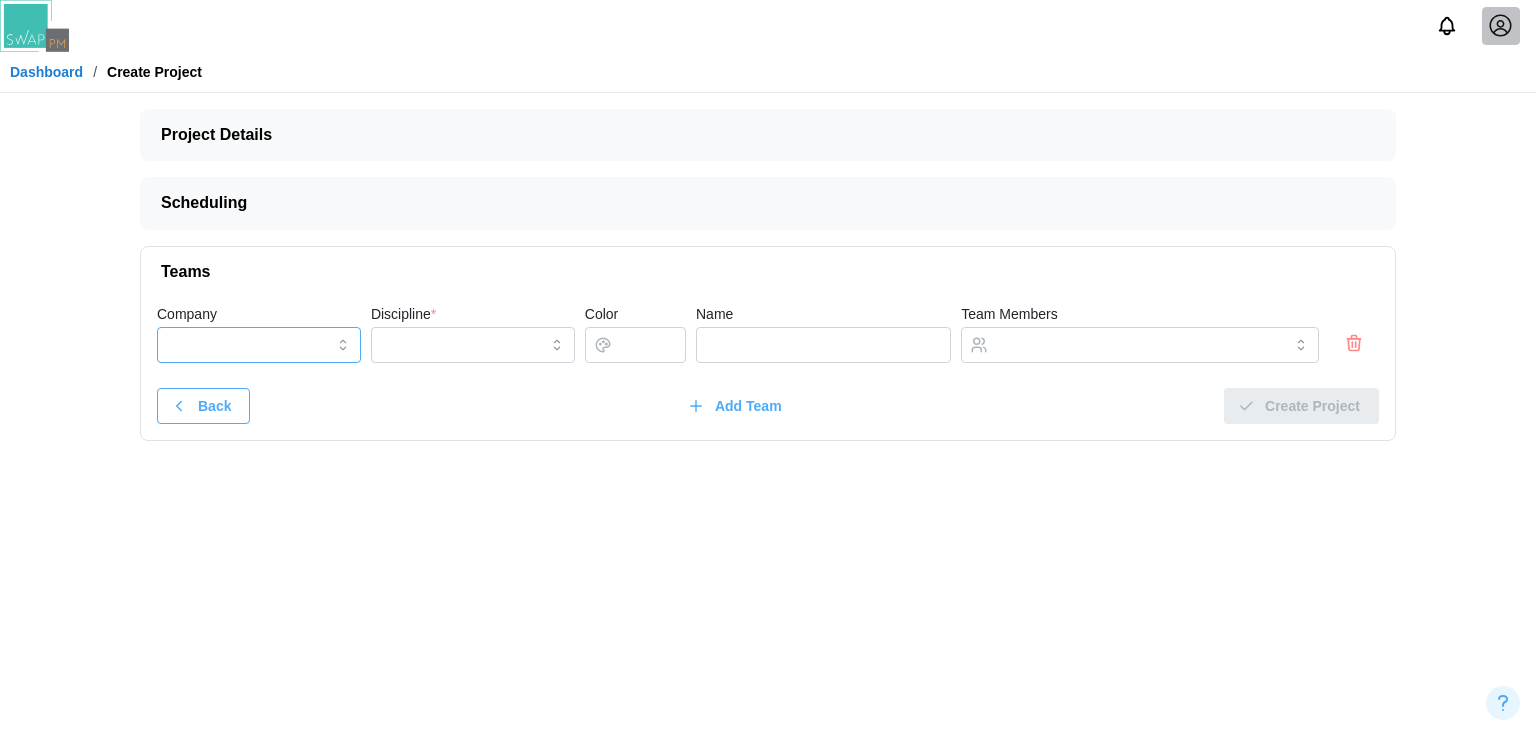 click on "Company" at bounding box center (259, 345) 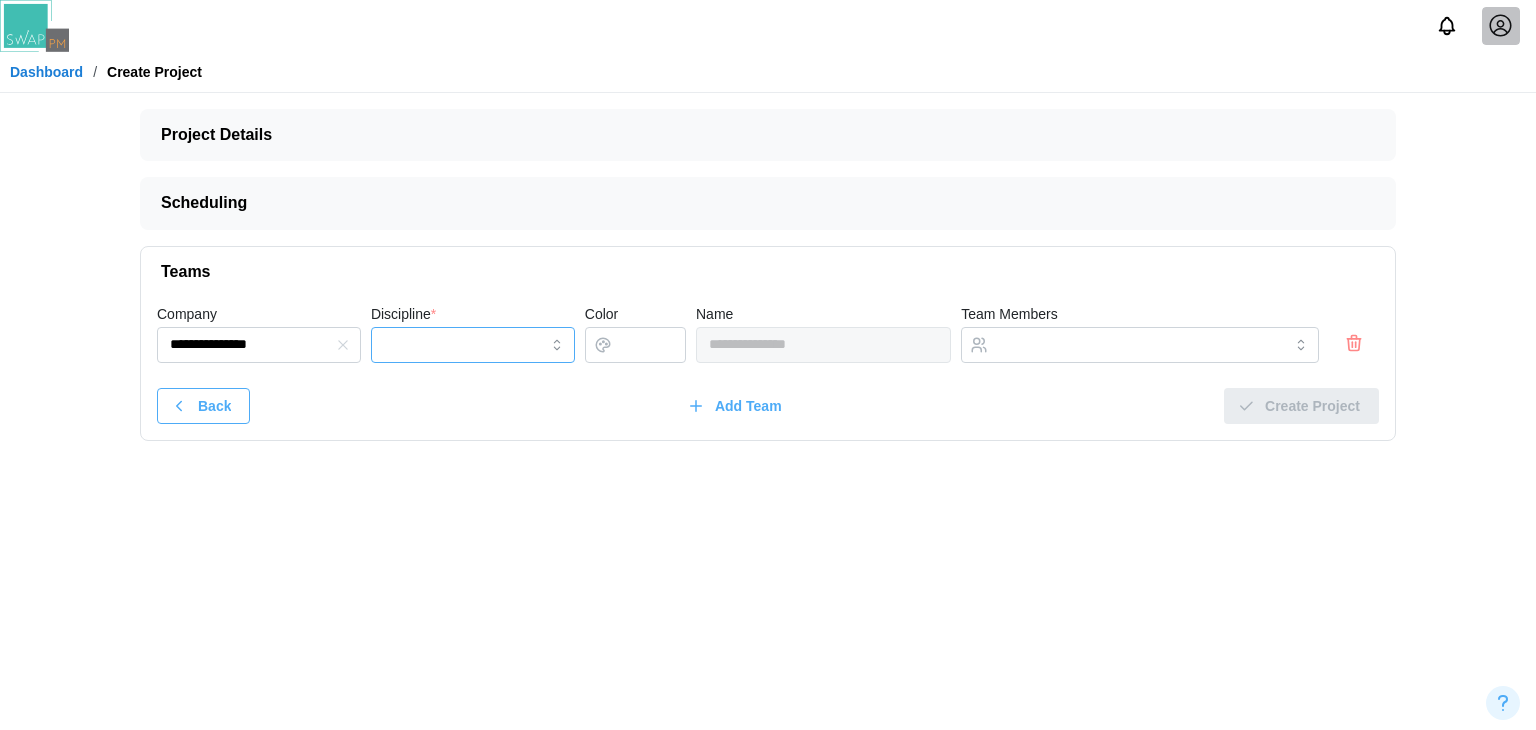 click on "Discipline  *" at bounding box center (473, 345) 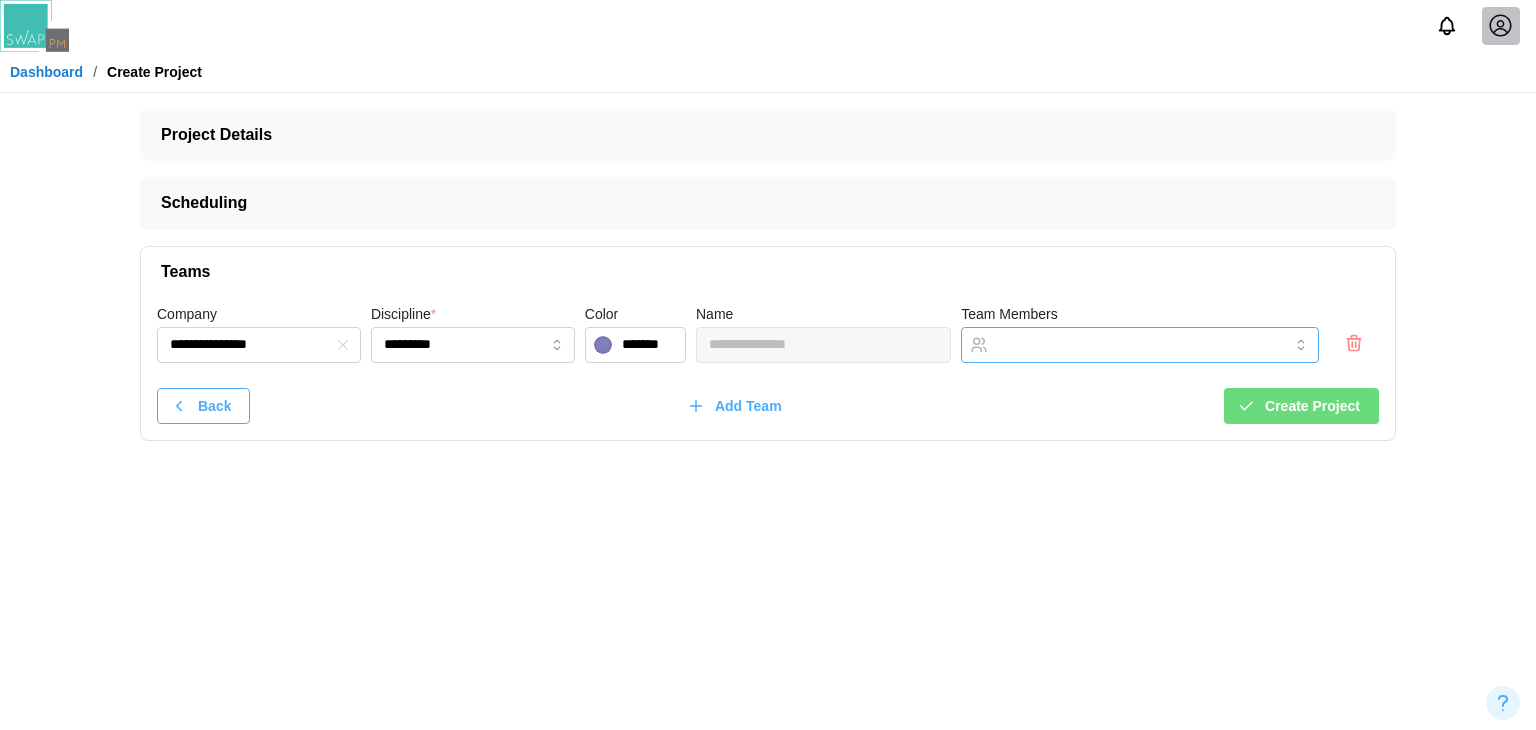 click on "Team Members" at bounding box center [1122, 345] 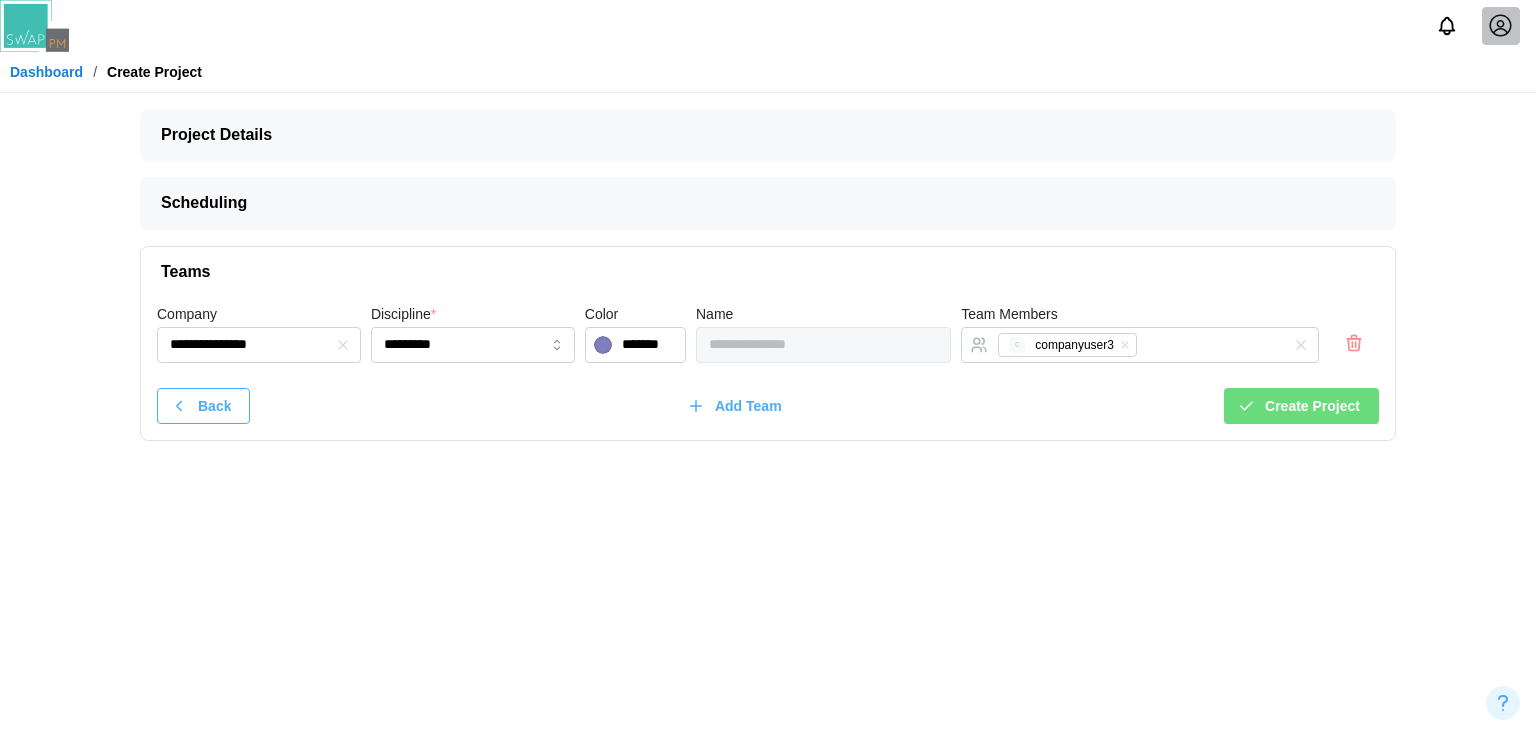 click on "Create Project" at bounding box center [1312, 406] 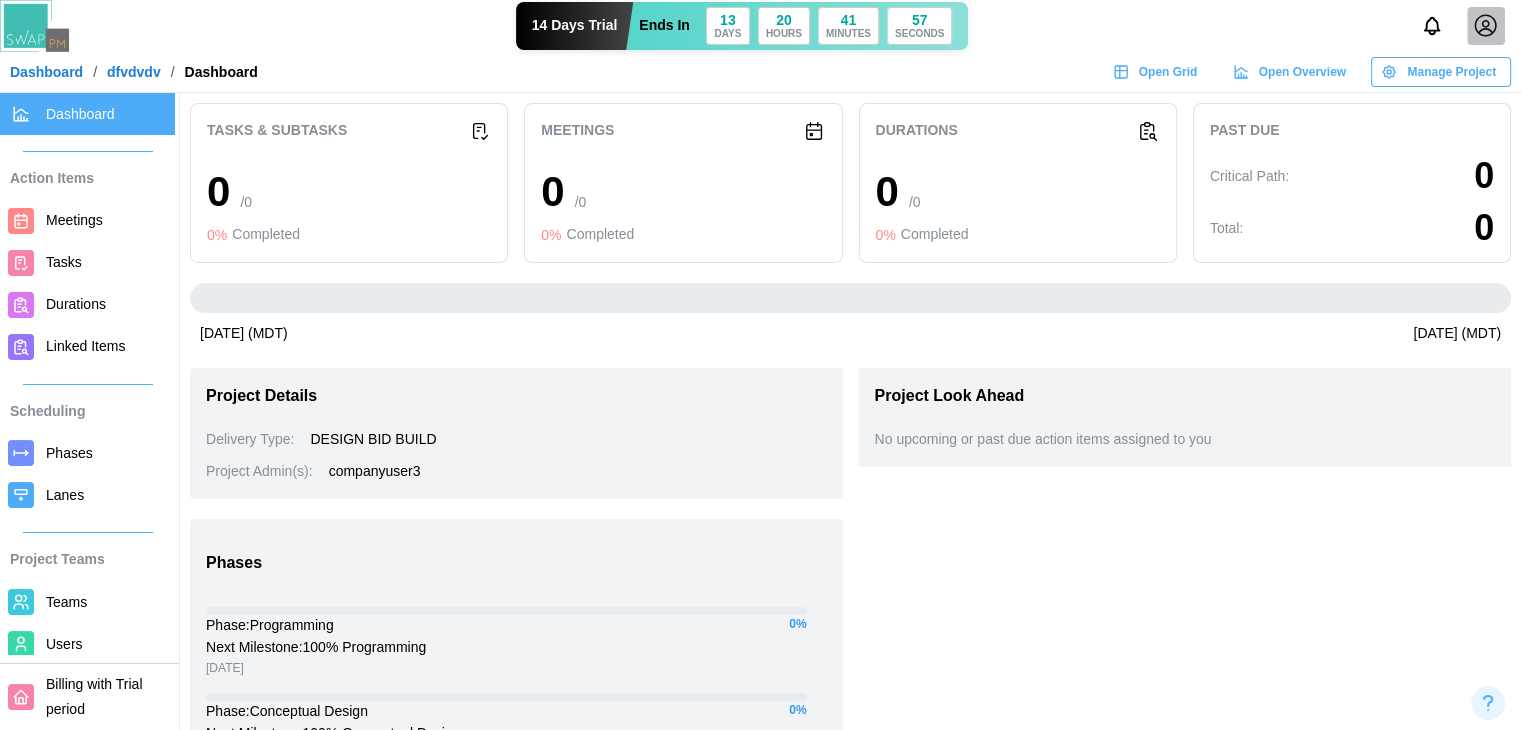 click on "Manage Project" at bounding box center [1451, 72] 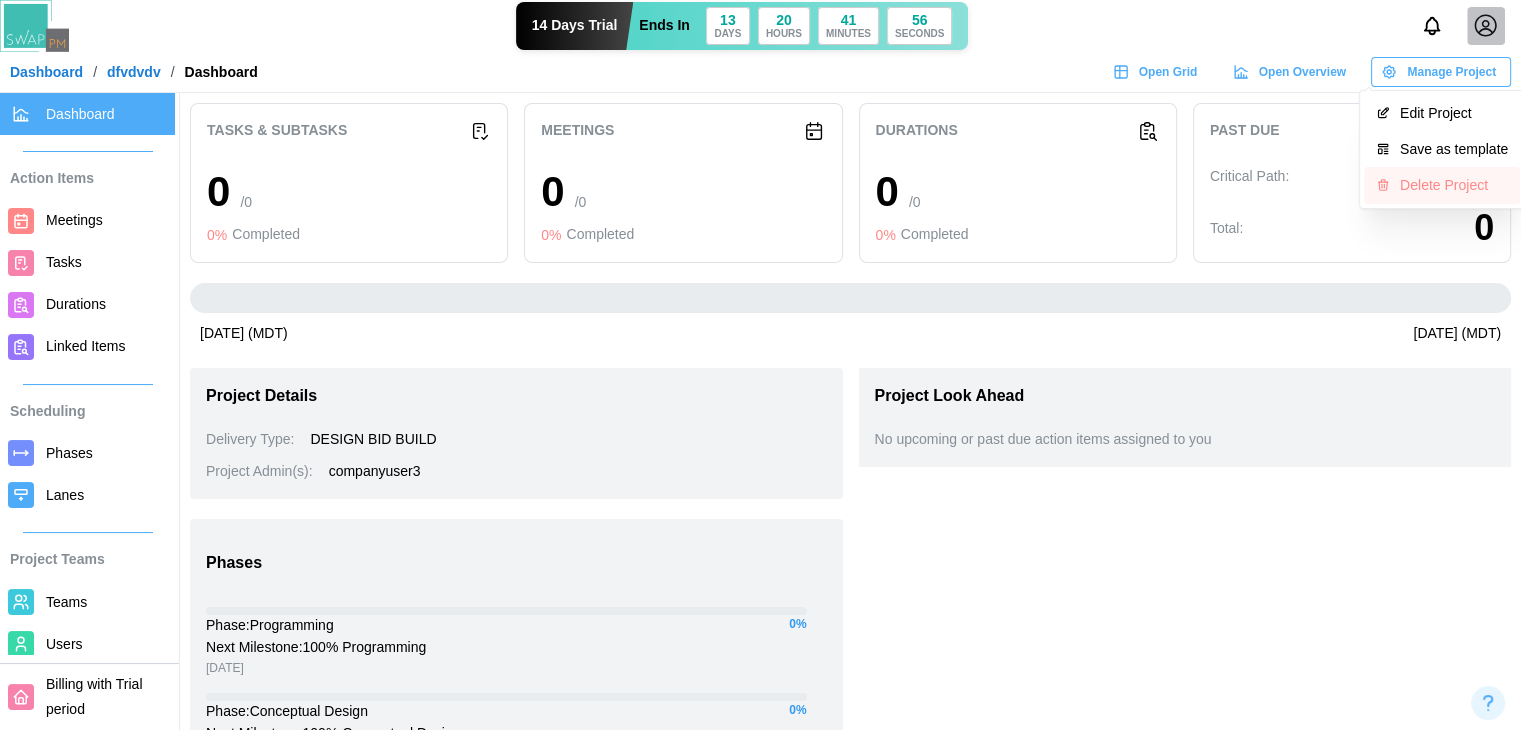 click on "Delete Project" at bounding box center (1454, 185) 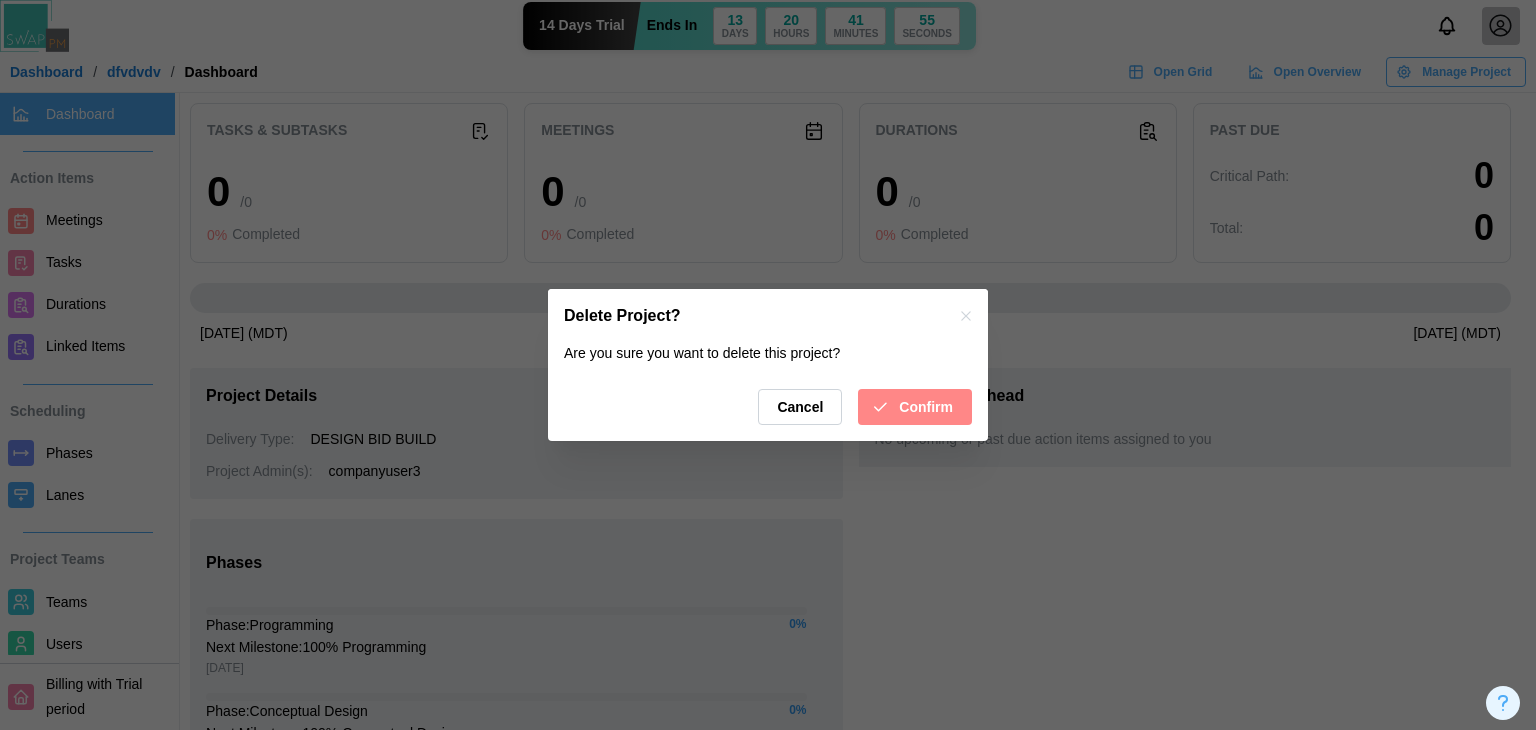 click on "Confirm" at bounding box center (926, 407) 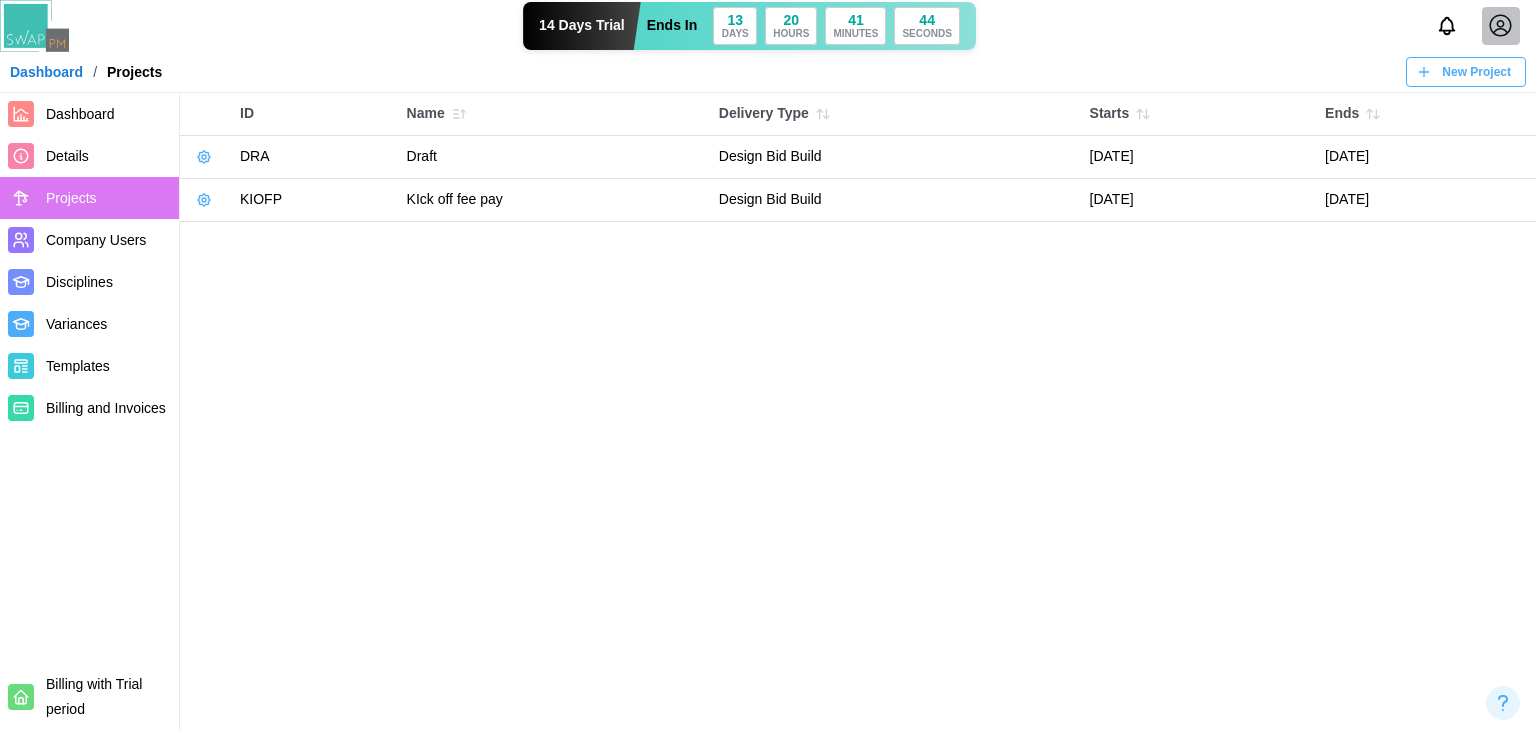 click on "Billing and Invoices" at bounding box center [89, 408] 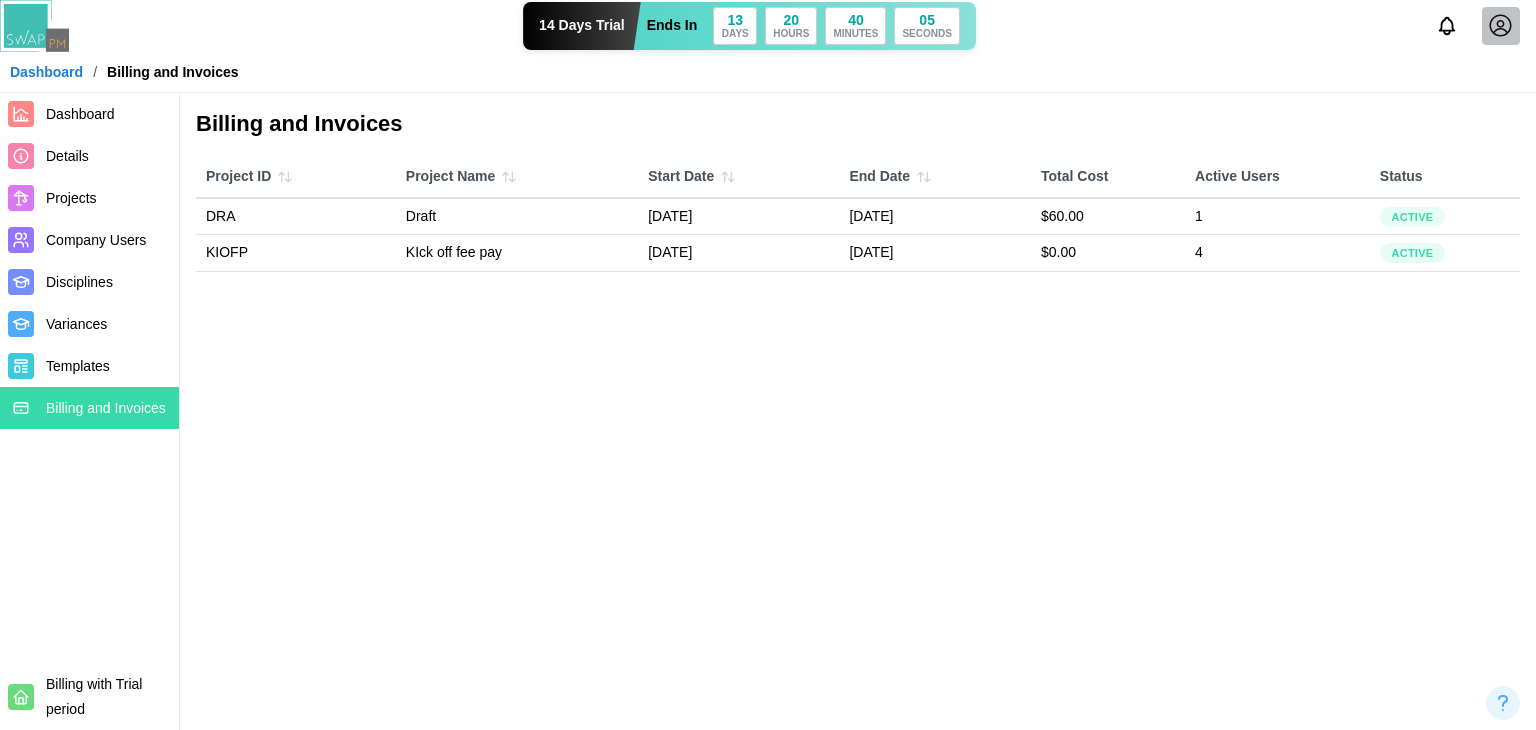 click on "Billing and Invoices Project ID Project Name Start Date End Date Total Cost Active Users Status DRA Draft [DATE] [DATE] $60.00 1 ACTIVE KIOFP KIck off fee pay [DATE] [DATE] $0.00 4 ACTIVE" at bounding box center [768, 365] 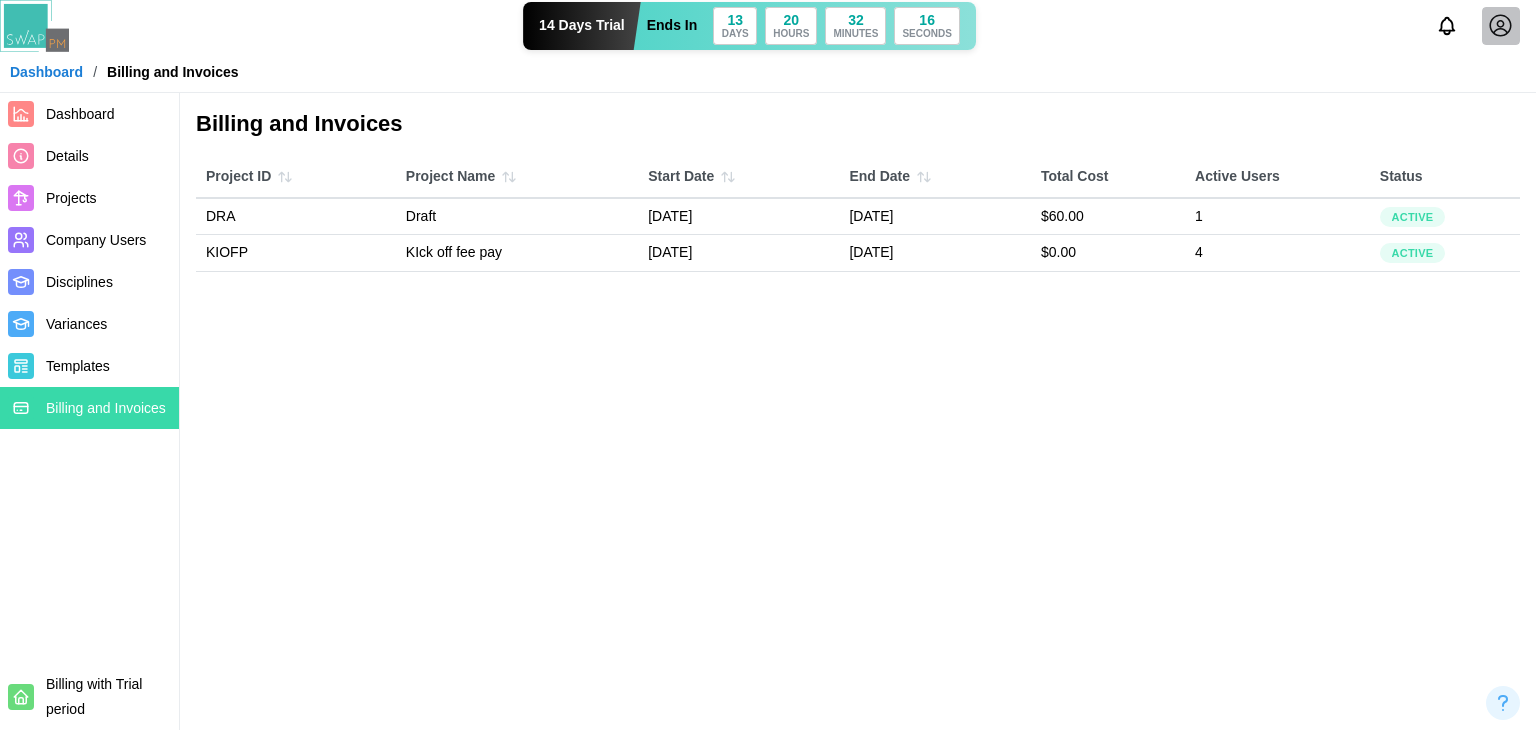click at bounding box center (1500, 25) 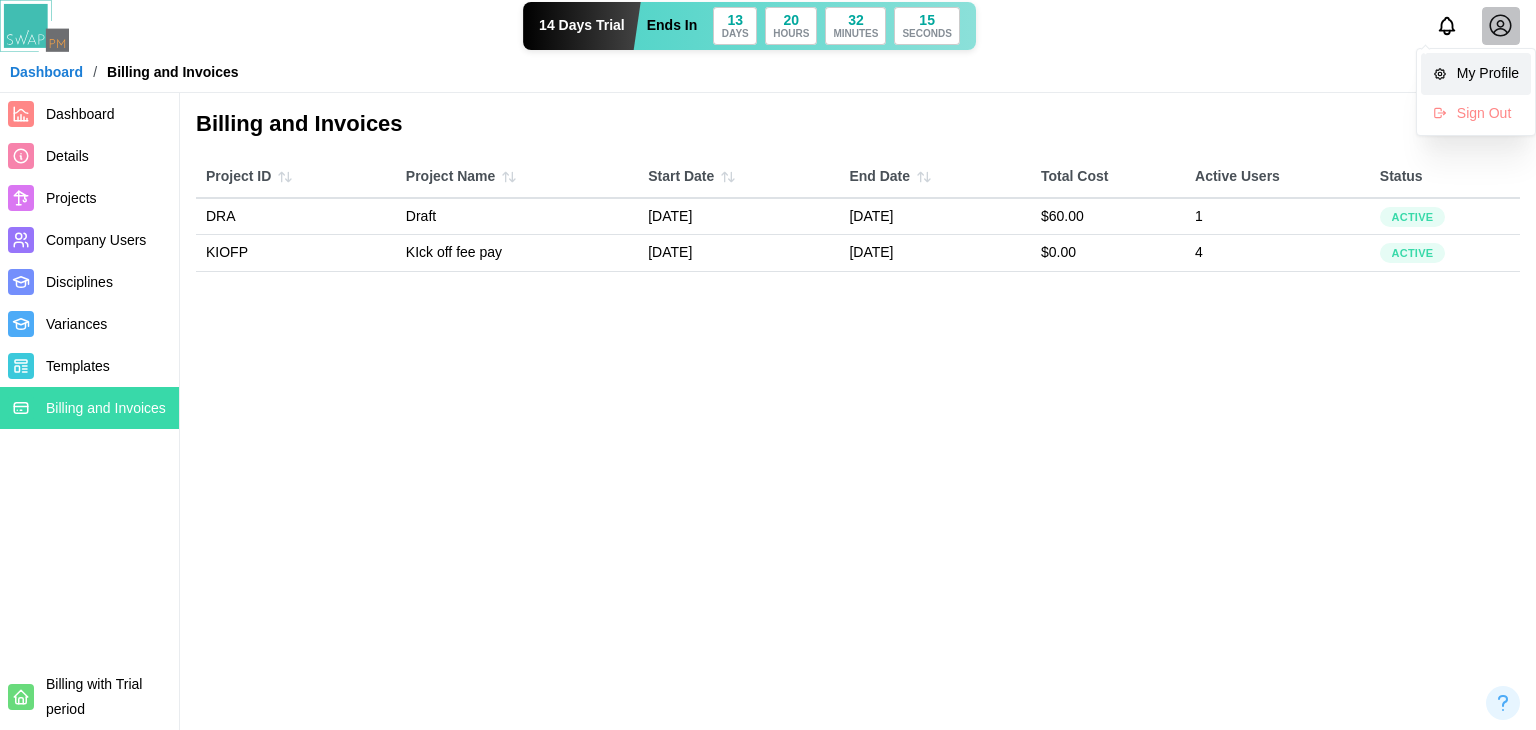 click on "My Profile" at bounding box center [1488, 74] 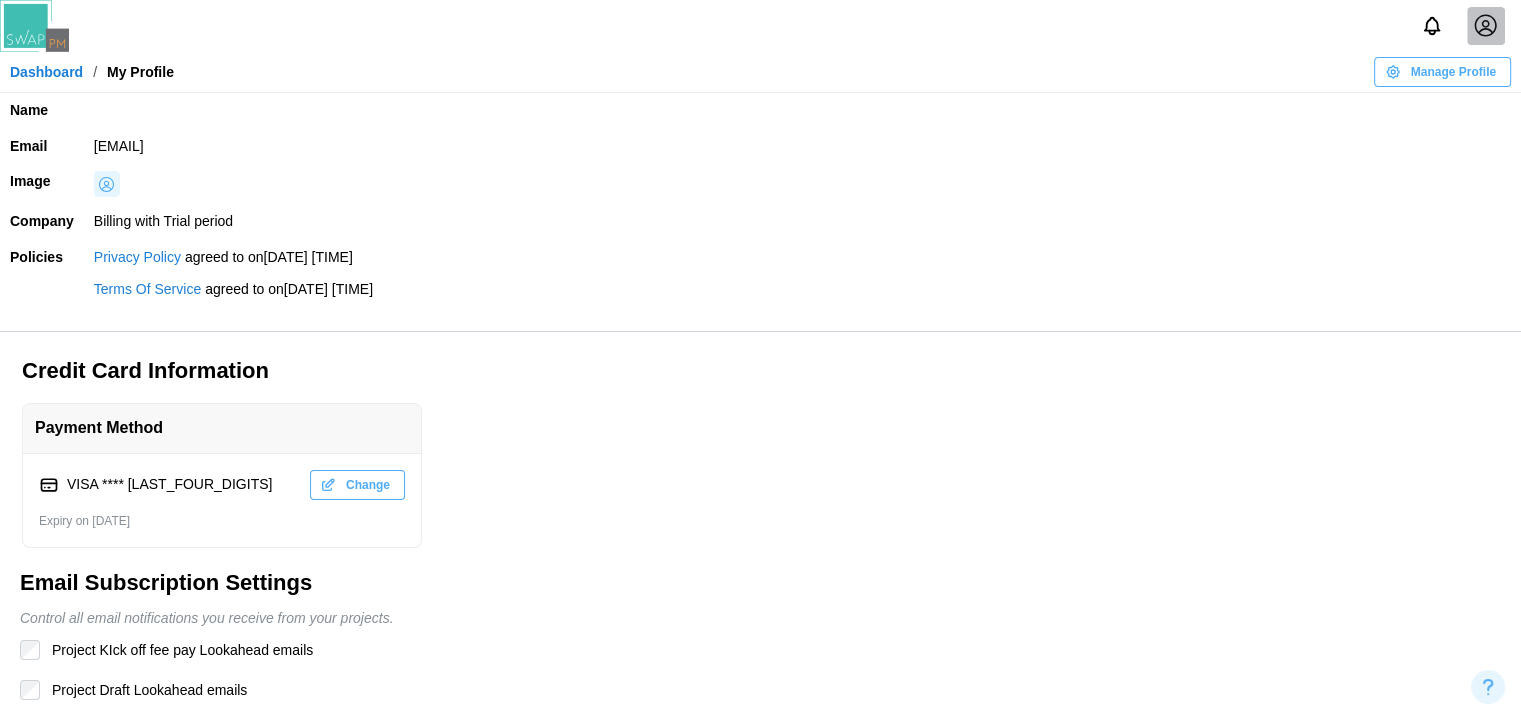 click on "Change" at bounding box center [368, 485] 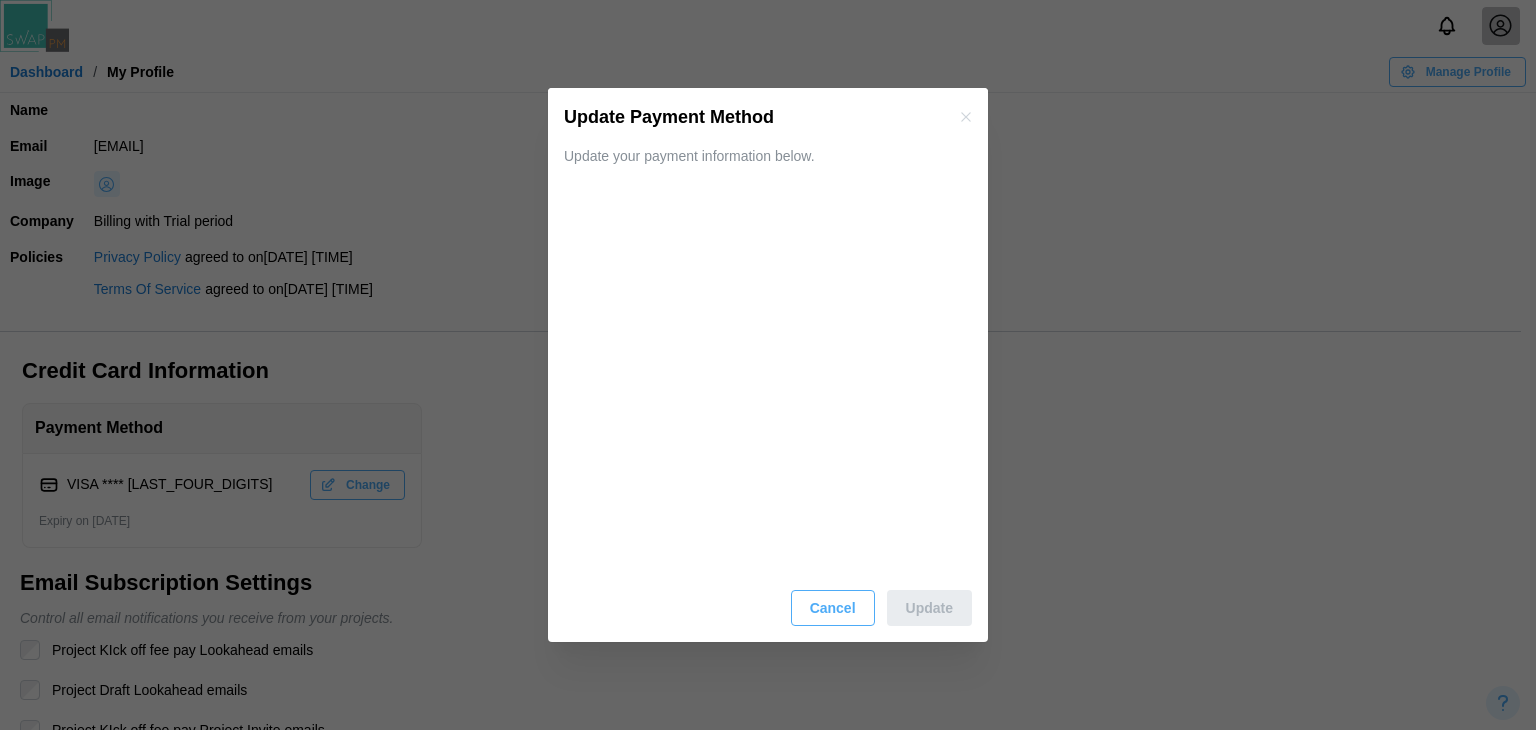 click on "Cancel" at bounding box center [833, 608] 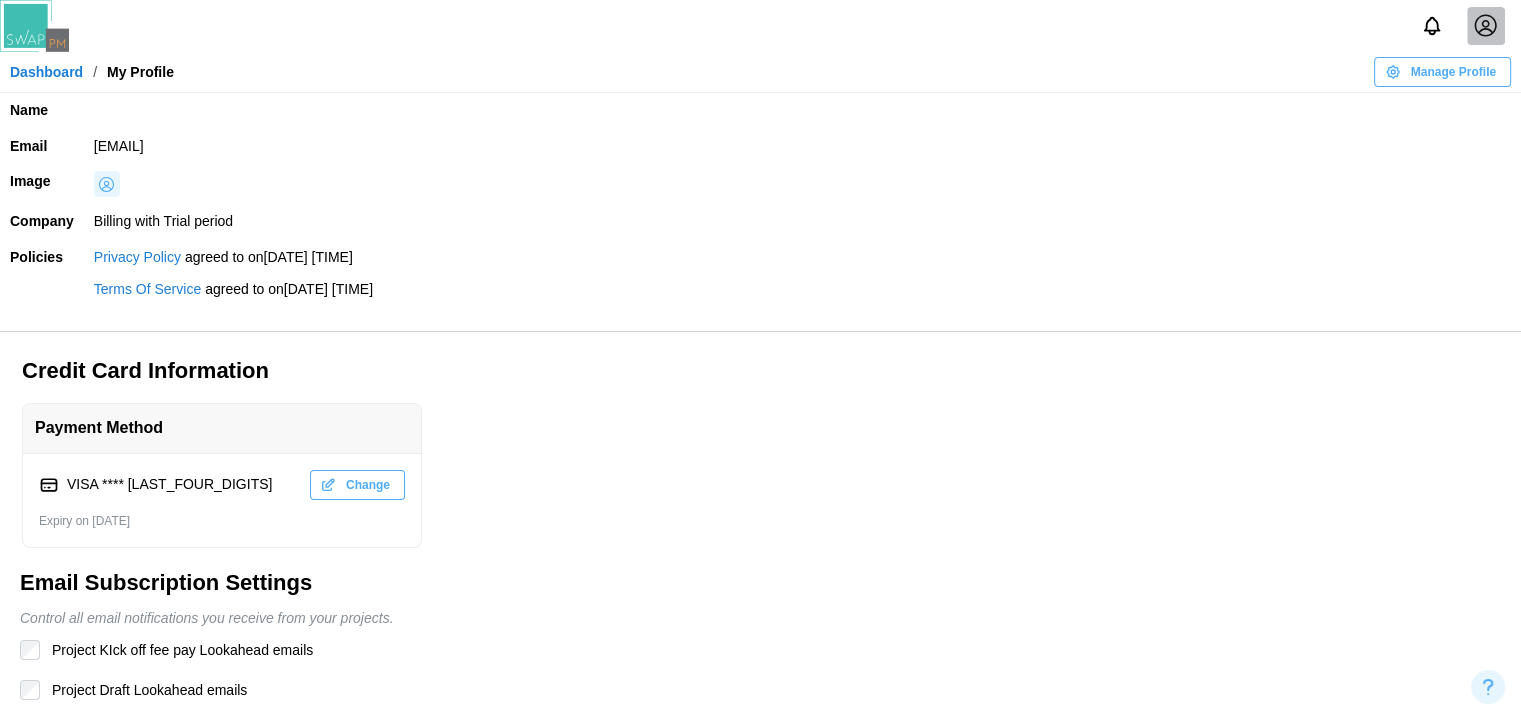 click on "VISA **** [LAST_FOUR_DIGITS]" at bounding box center (169, 485) 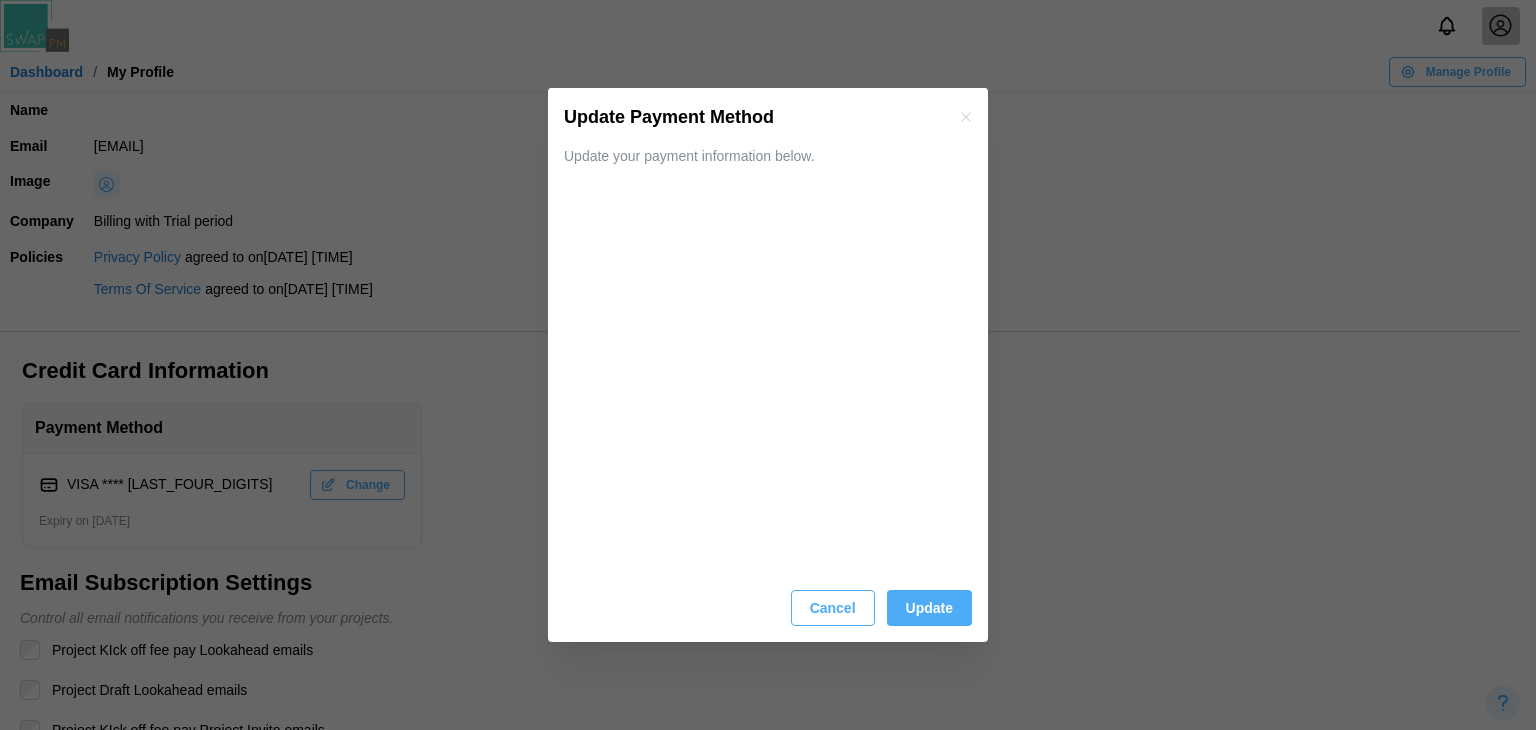 click on "Cancel" at bounding box center [833, 608] 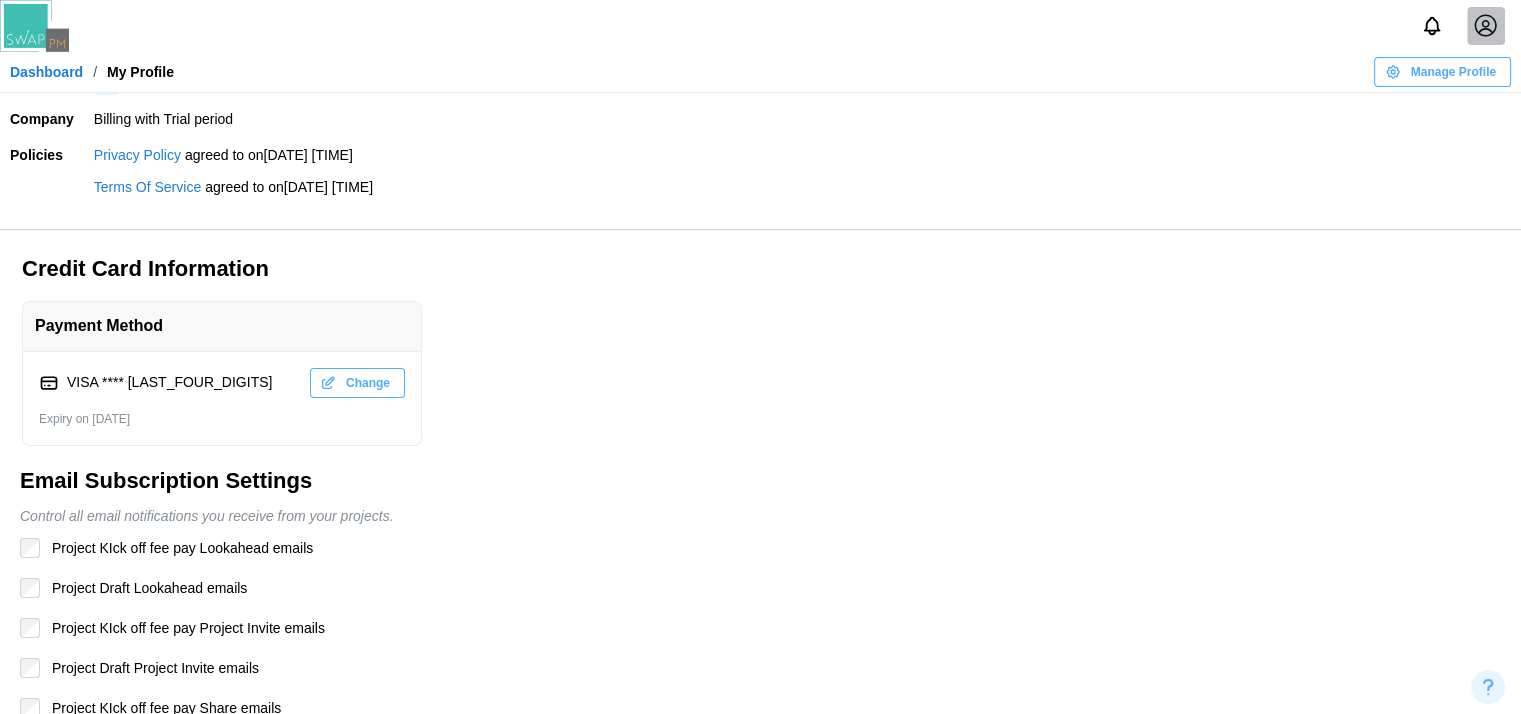 scroll, scrollTop: 271, scrollLeft: 0, axis: vertical 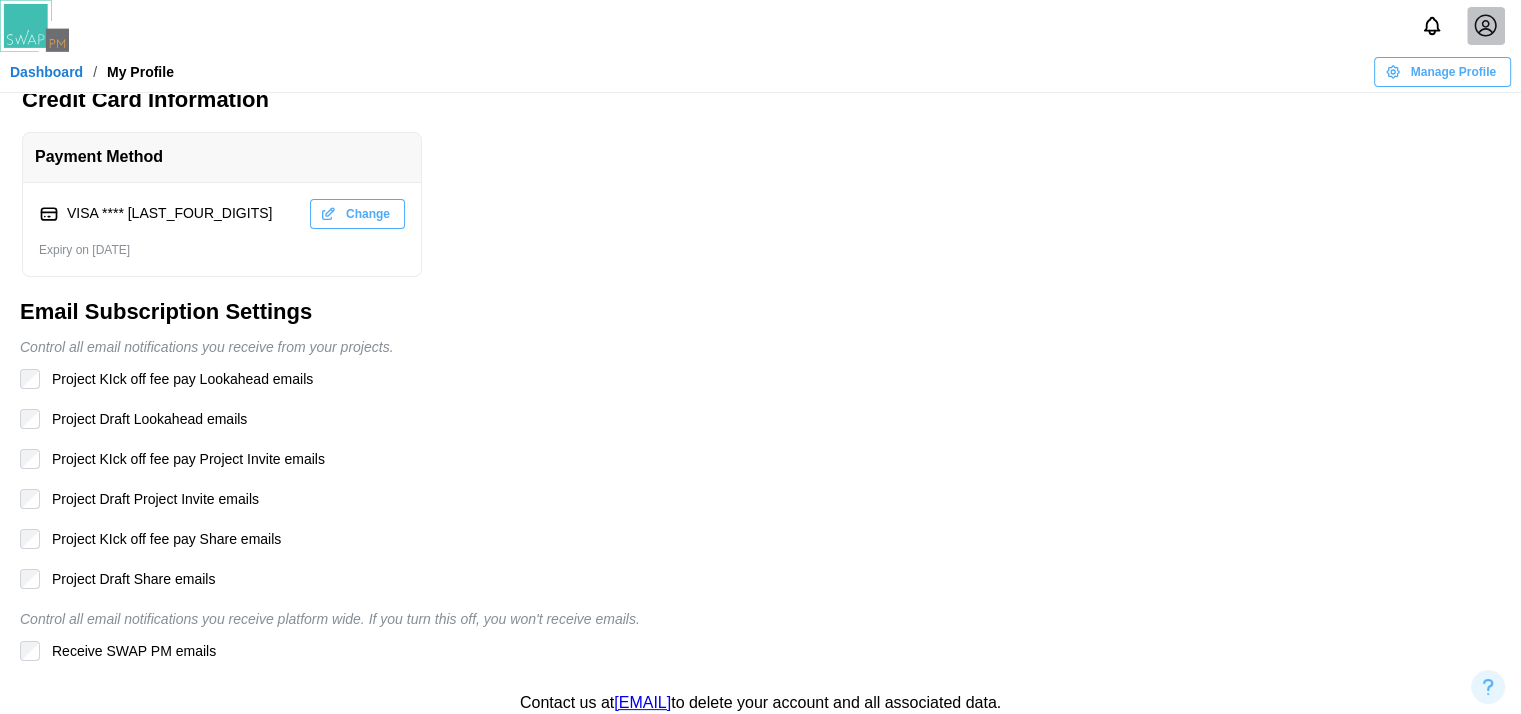 click on "Dashboard" at bounding box center [46, 72] 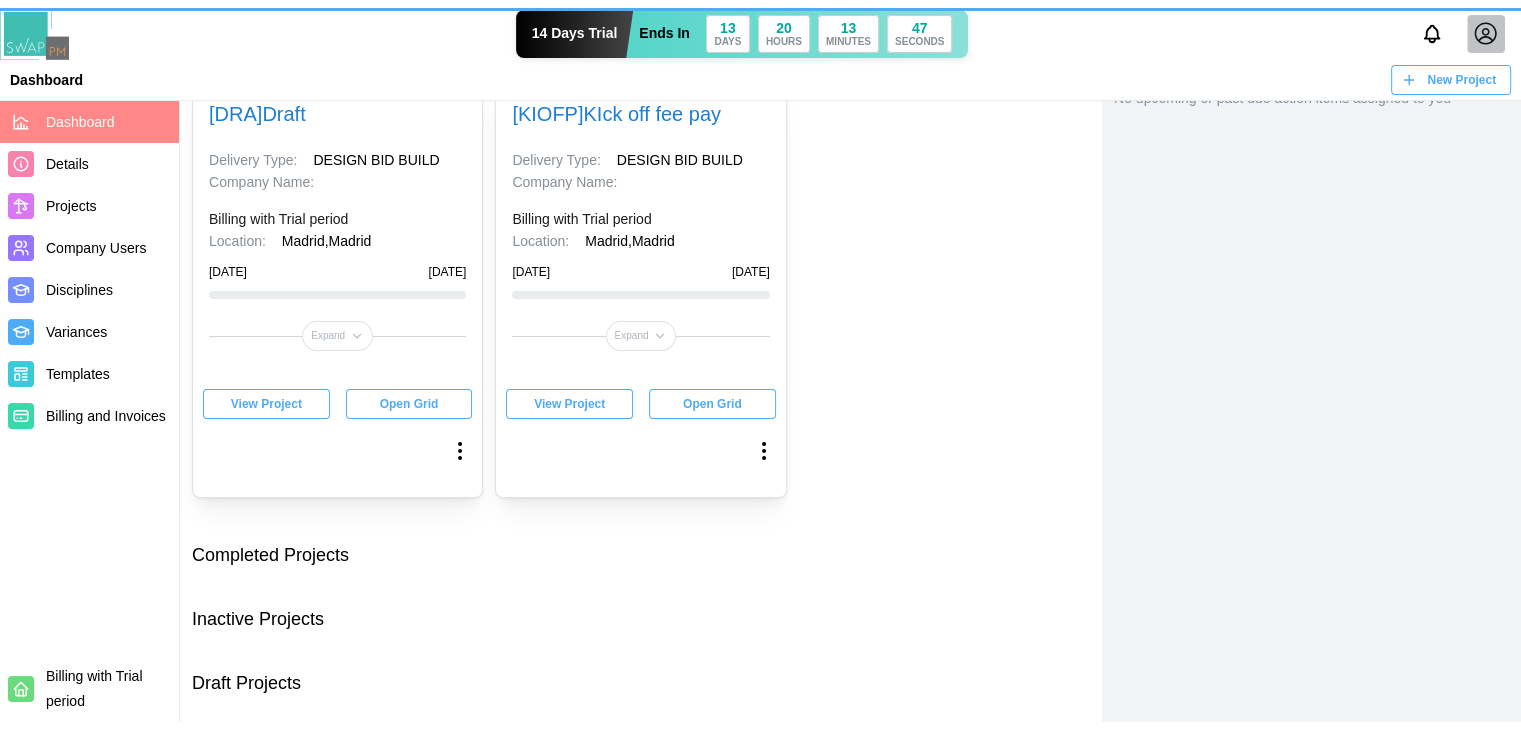 scroll, scrollTop: 0, scrollLeft: 0, axis: both 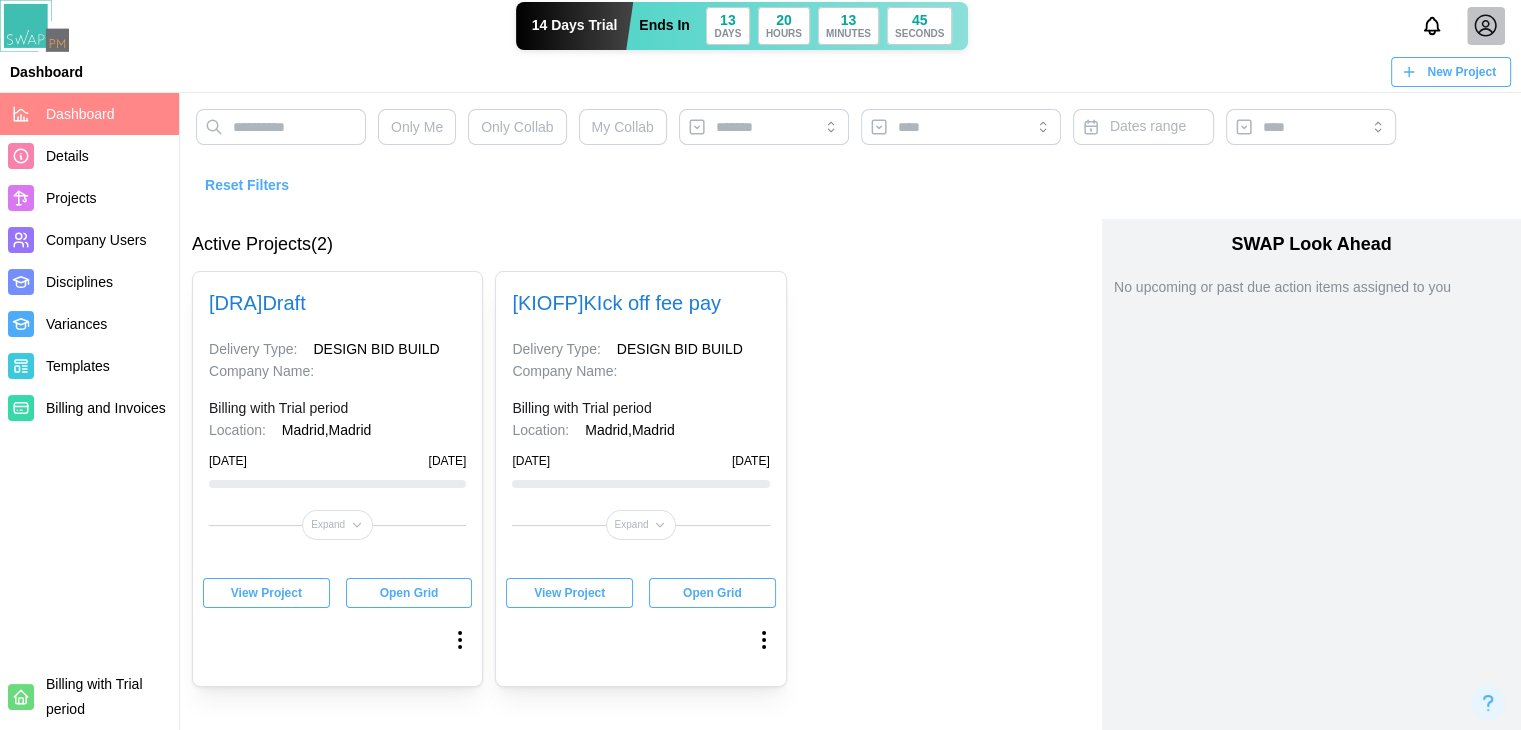 click on "View Project" at bounding box center (266, 593) 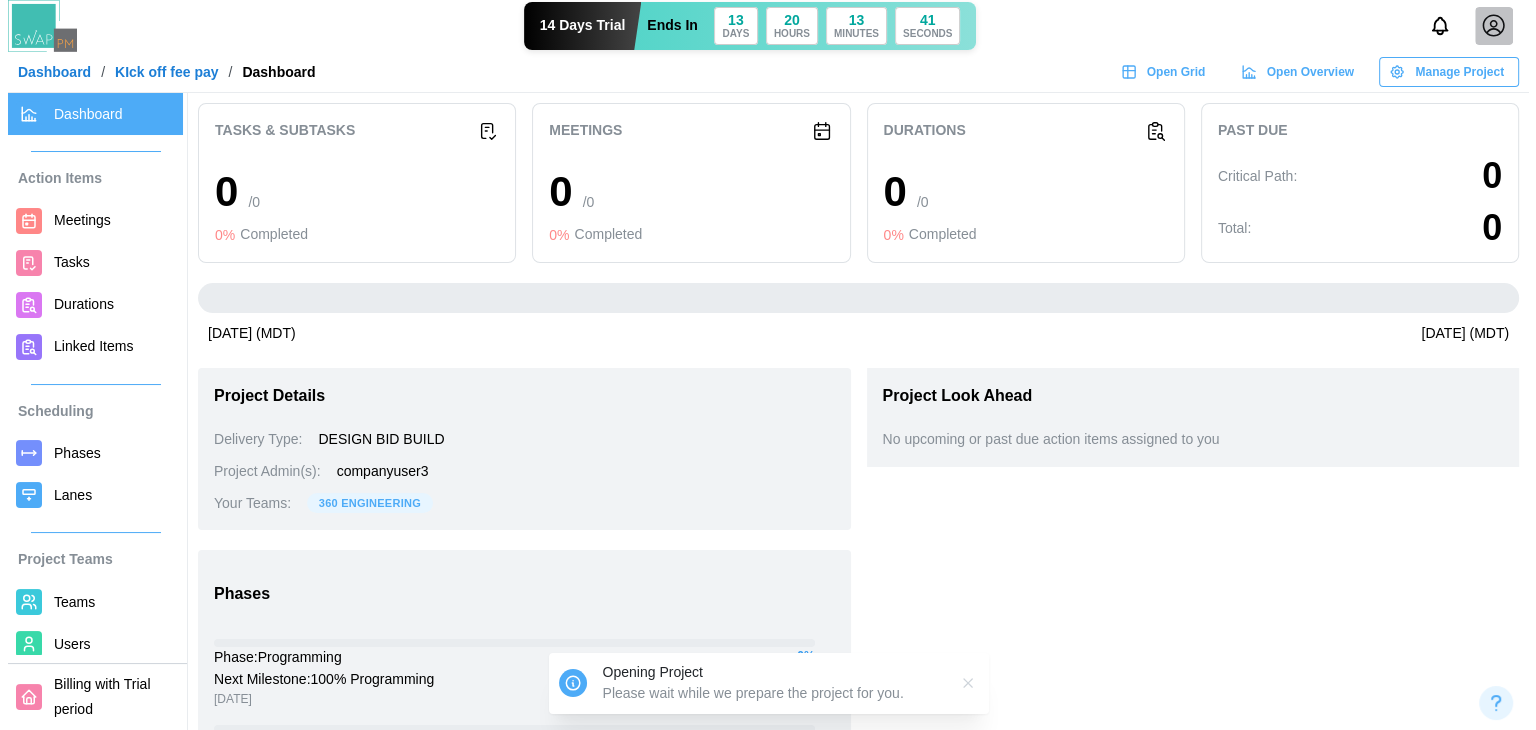 scroll, scrollTop: 307, scrollLeft: 0, axis: vertical 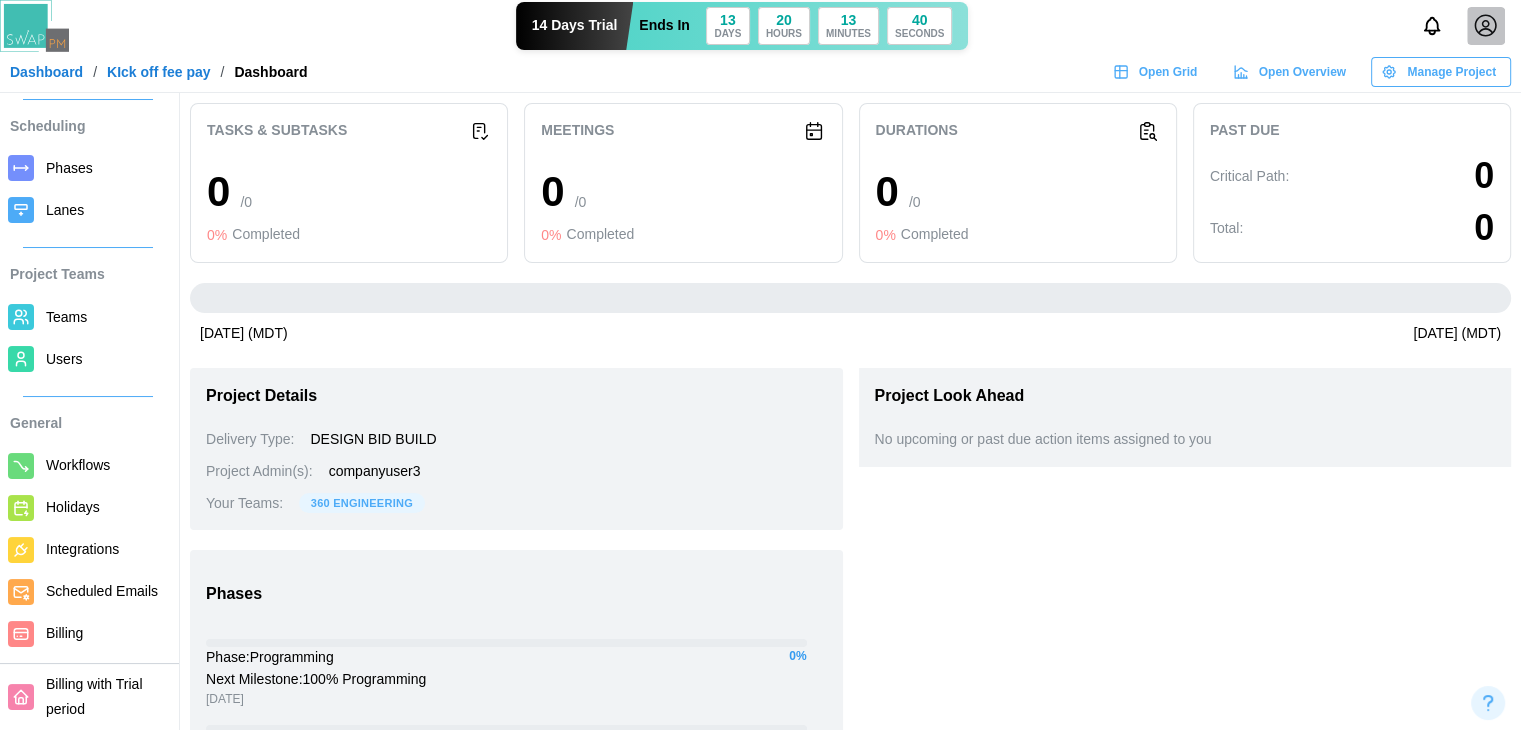 click on "Billing" at bounding box center [64, 633] 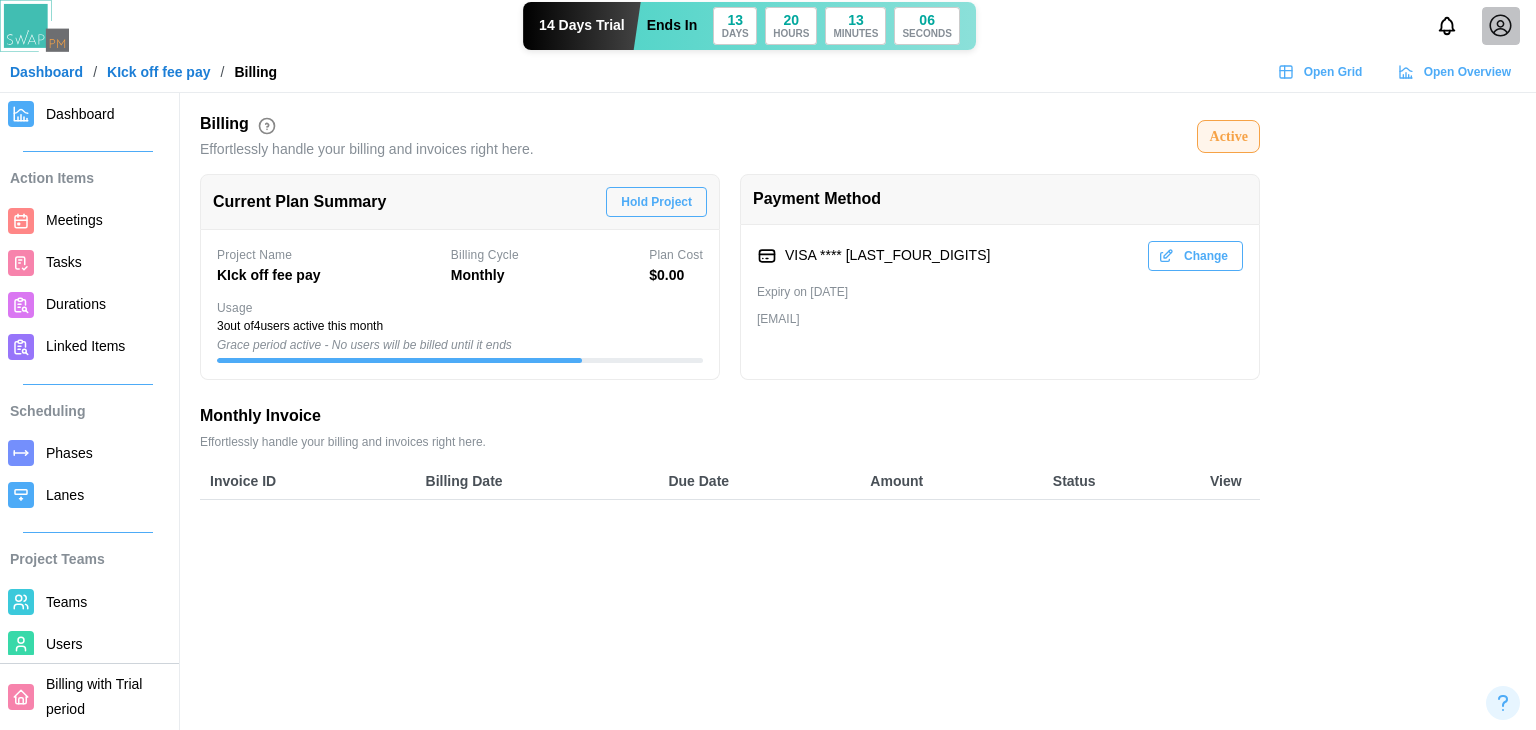 click on "Project Name KIck off fee pay Billing Cycle Monthly Plan Cost $ 0.00 Usage 3  out of  4  users active this month Grace period active - No users will be billed until it ends" at bounding box center (460, 305) 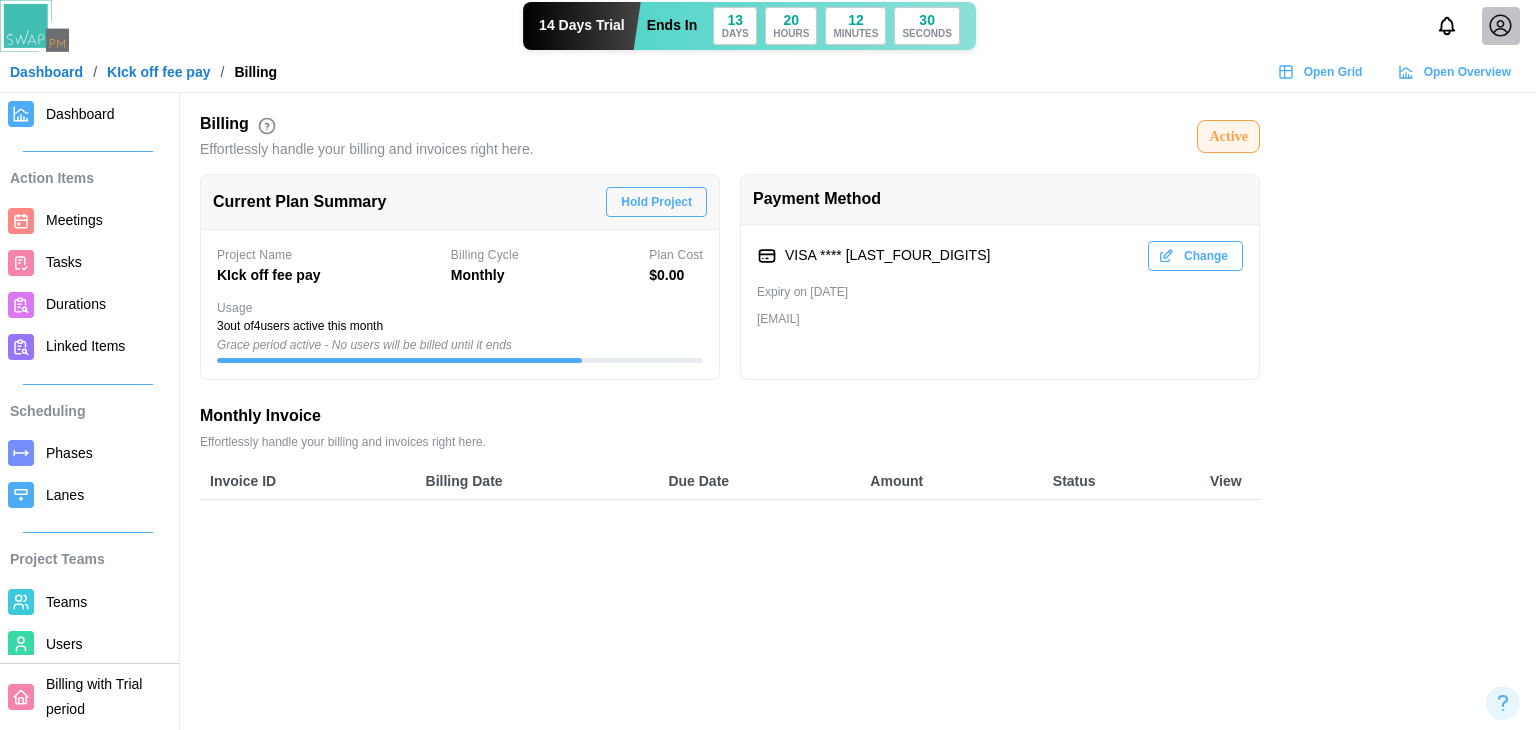 click on "Billing Effortlessly handle your billing and invoices right here. Active Current Plan Summary Hold Project Project Name KIck off fee pay Billing Cycle Monthly Plan Cost $ 0.00 Usage 3  out of  4  users active this month Grace period active - No users will be billed until it ends Payment Method VISA **** 4242 Change Expiry on [DATE] [EMAIL] Monthly Invoice Effortlessly handle your billing and invoices right here. Invoice ID Billing Date Due Date Amount Status View" at bounding box center (730, 306) 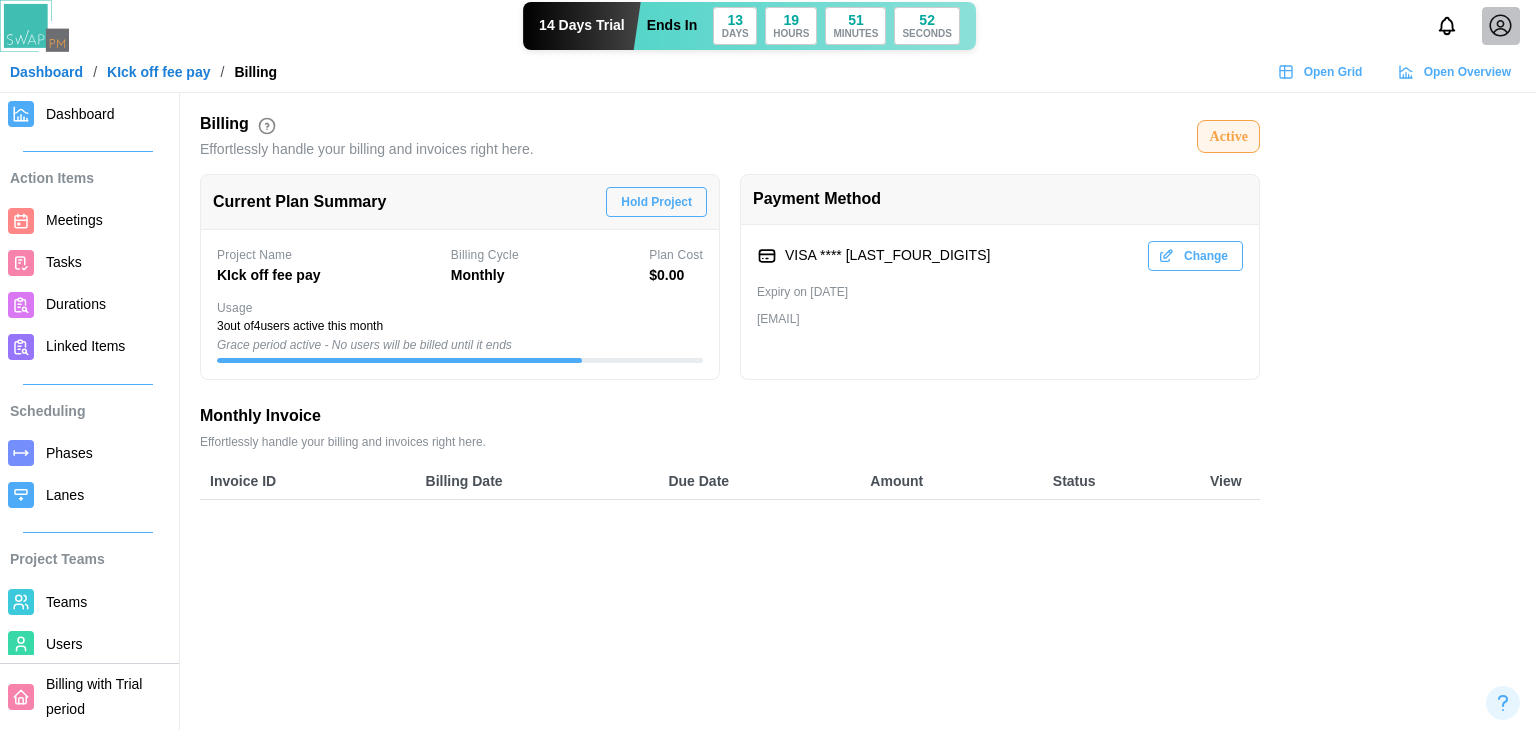 click on "Project Teams Teams Users" at bounding box center [87, 598] 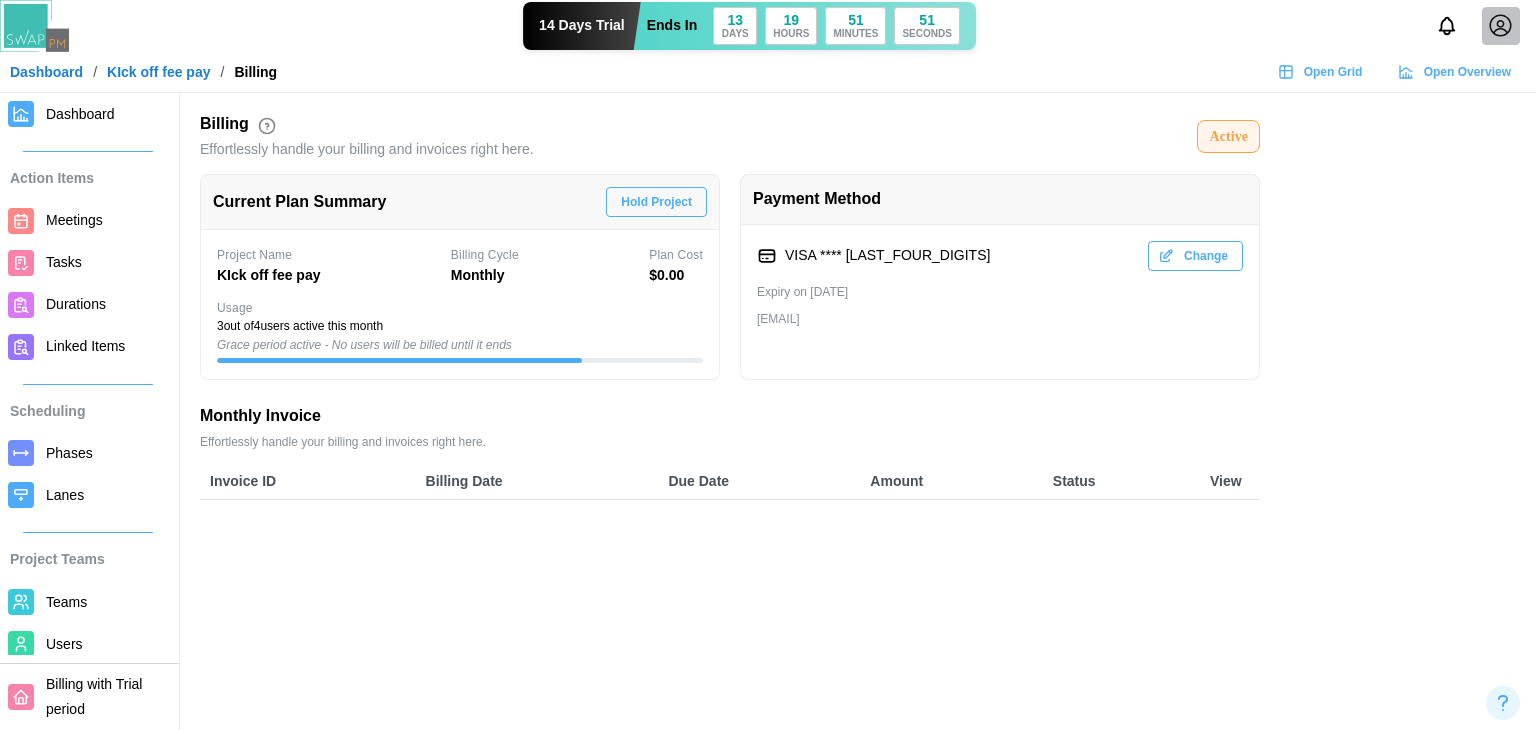 click on "Users" at bounding box center [106, 644] 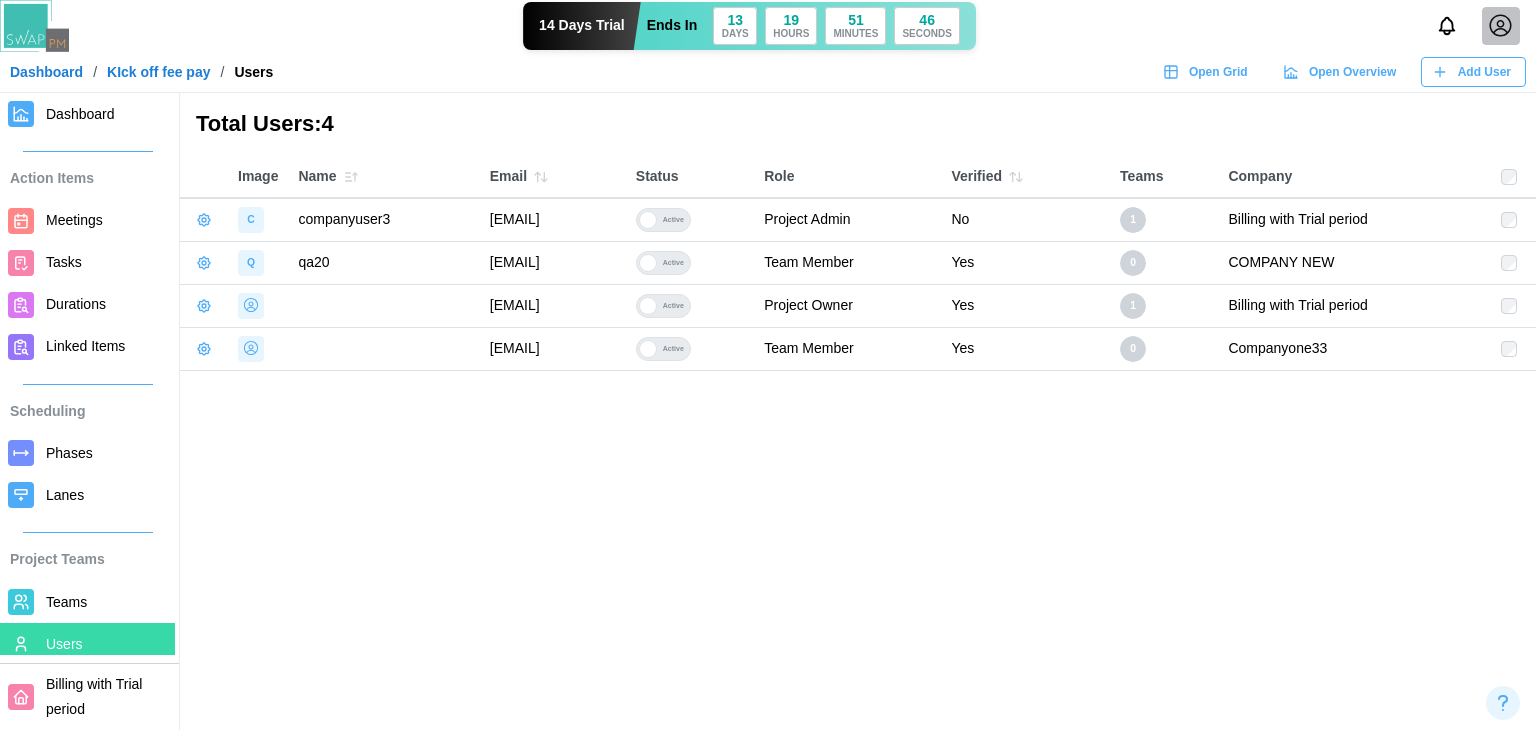 drag, startPoint x: 723, startPoint y: 363, endPoint x: 432, endPoint y: 355, distance: 291.10995 